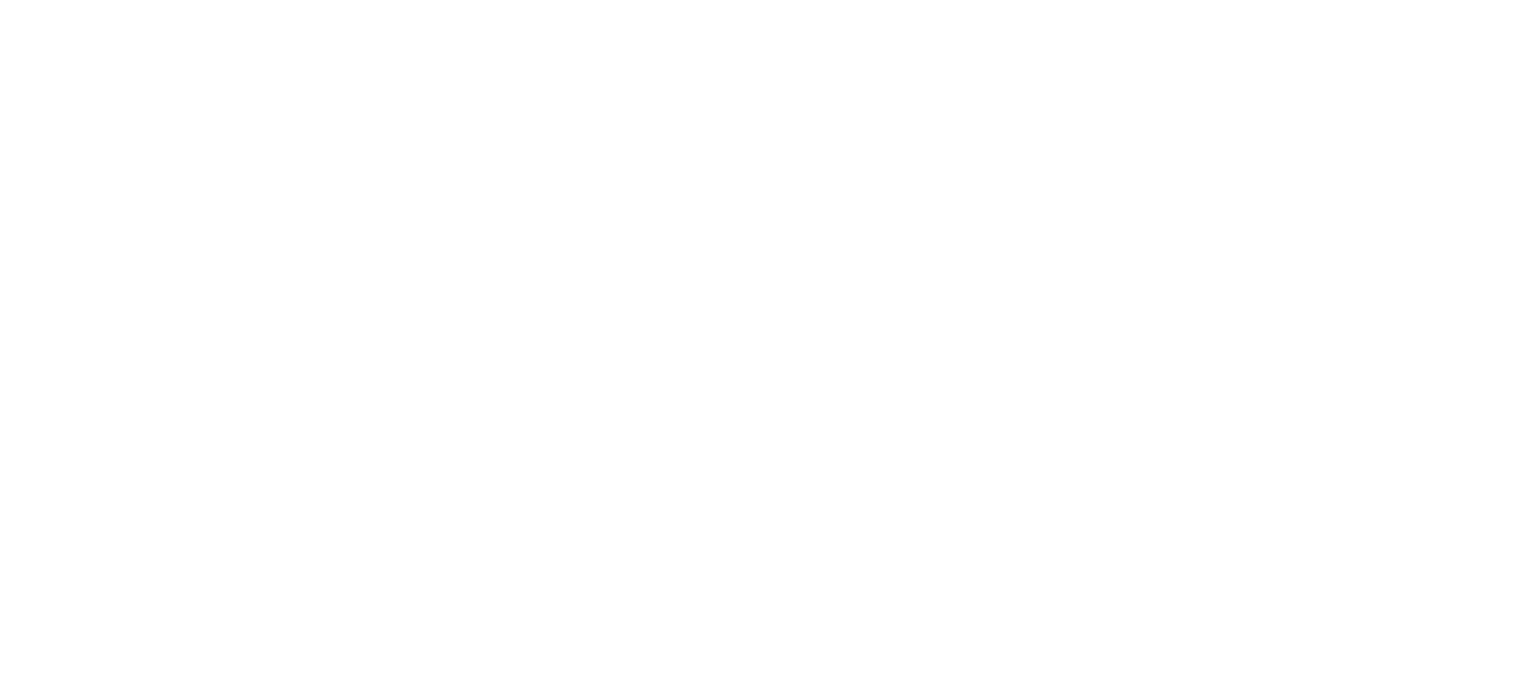 scroll, scrollTop: 0, scrollLeft: 0, axis: both 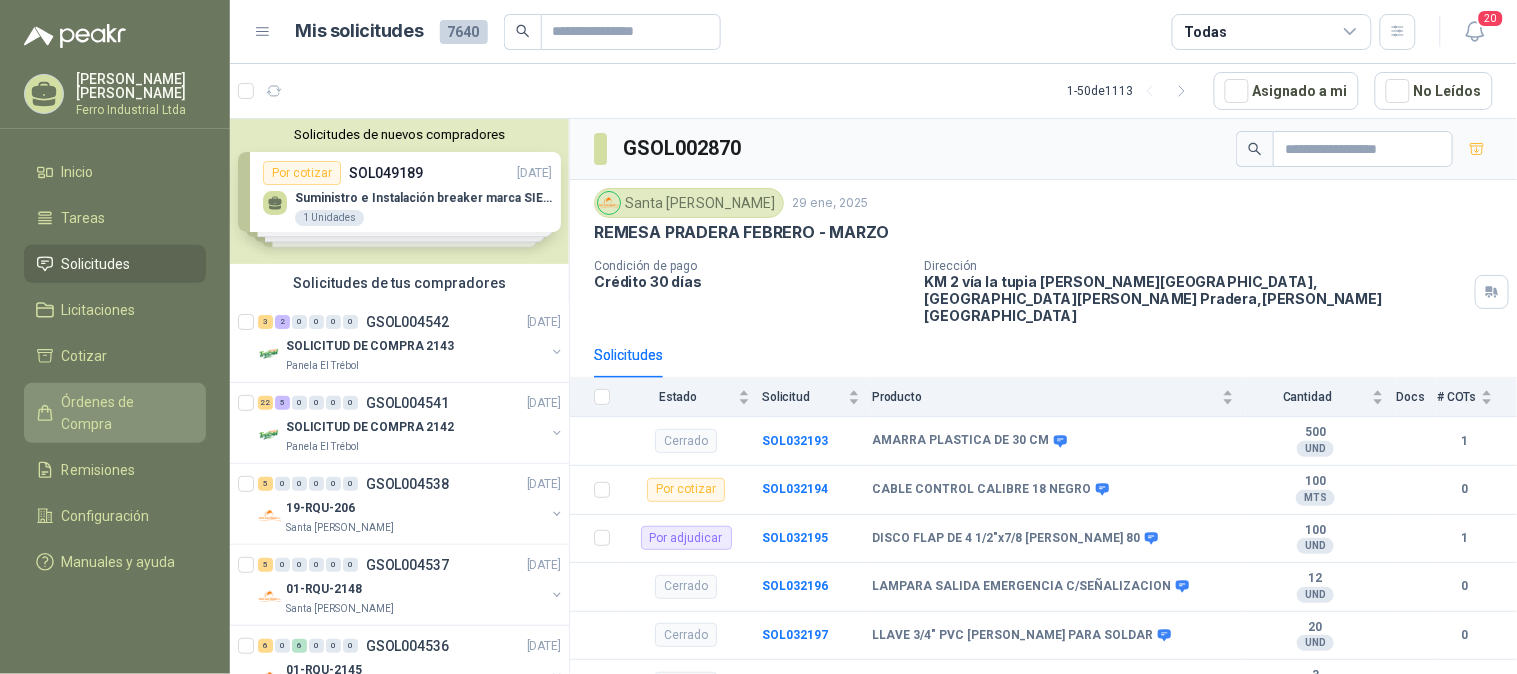 click on "Órdenes de Compra" at bounding box center (124, 413) 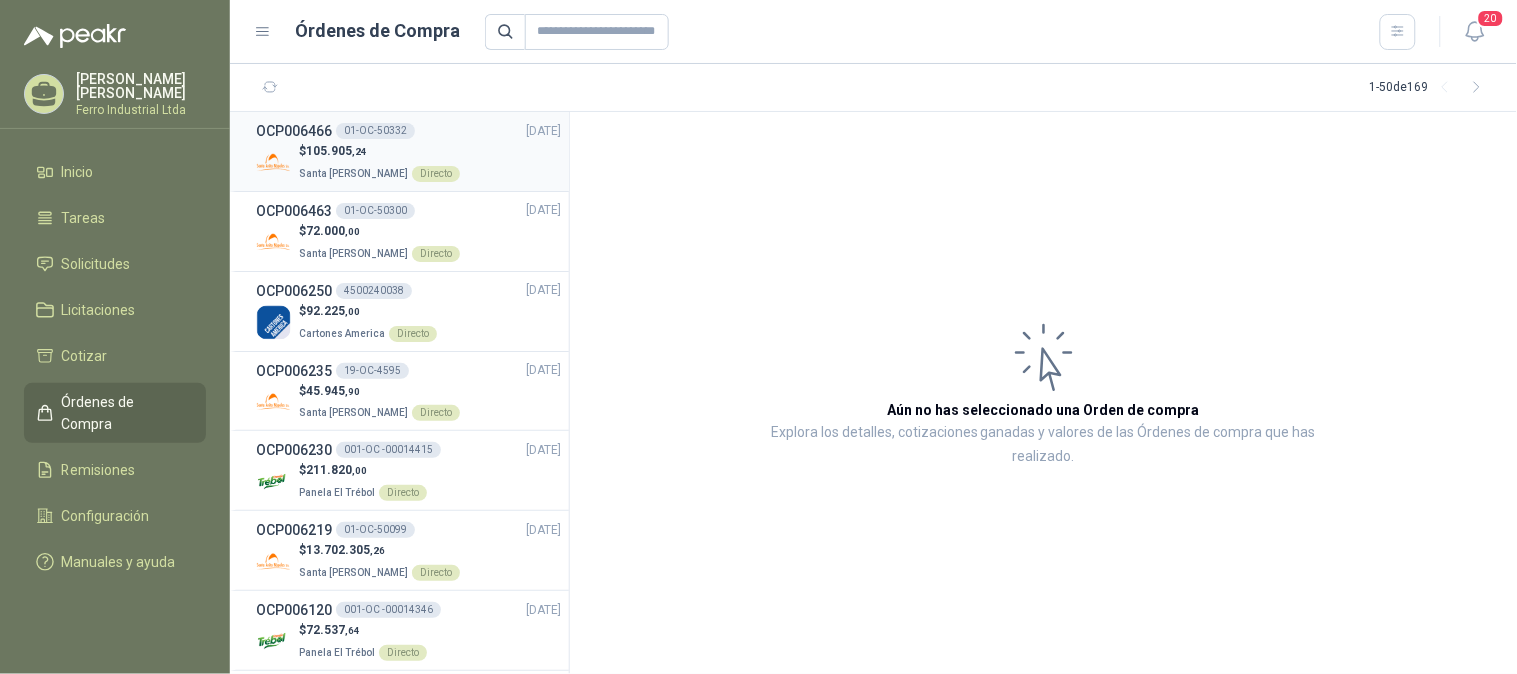 click on "$  105.905 ,24 Santa Anita Napoles Directo" at bounding box center (408, 162) 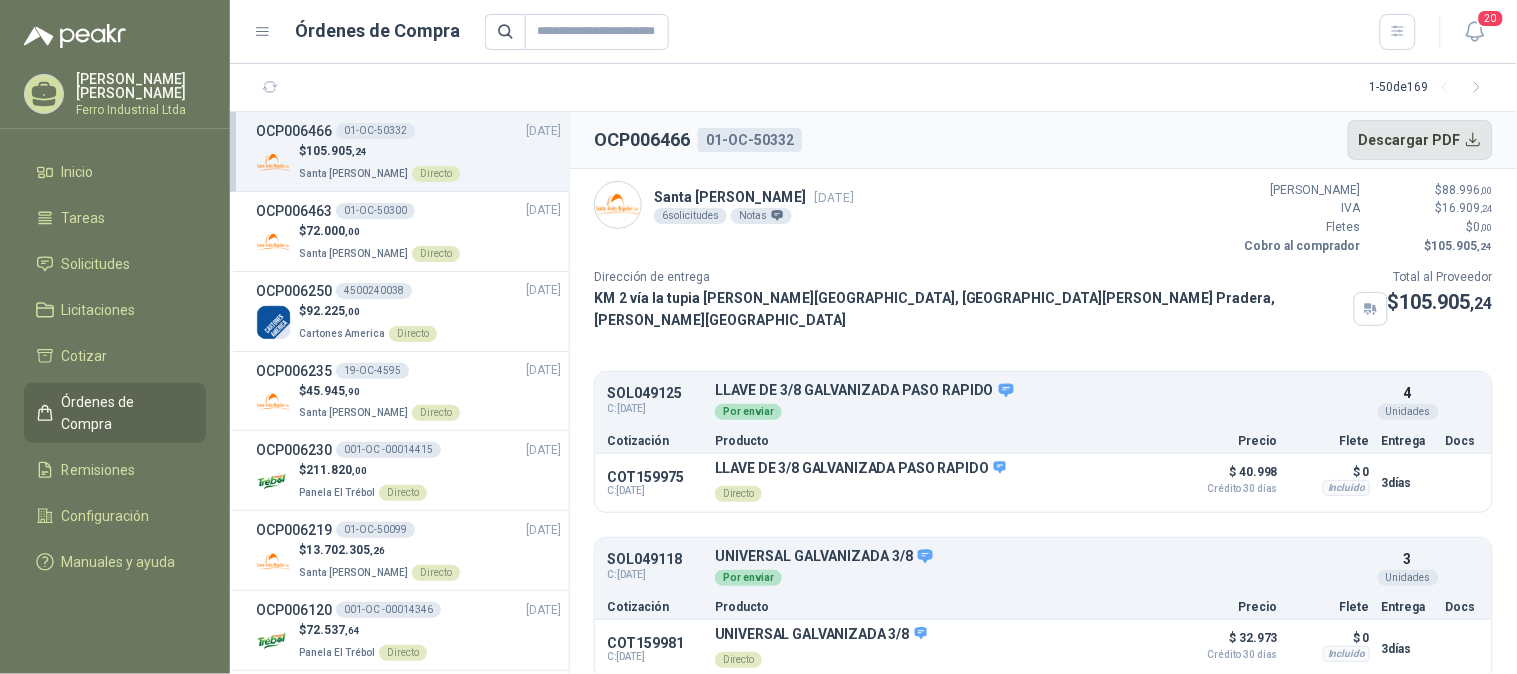 click on "Descargar PDF" at bounding box center (1421, 140) 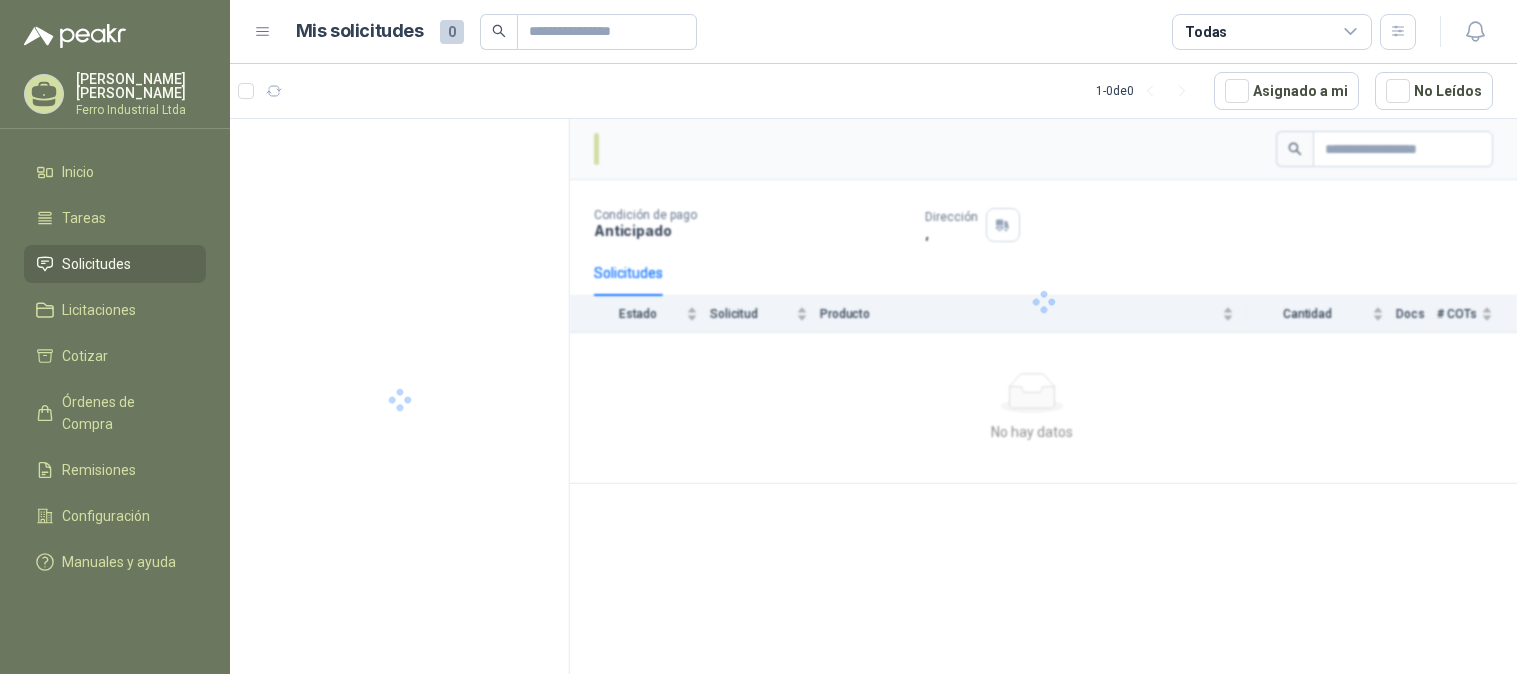 scroll, scrollTop: 0, scrollLeft: 0, axis: both 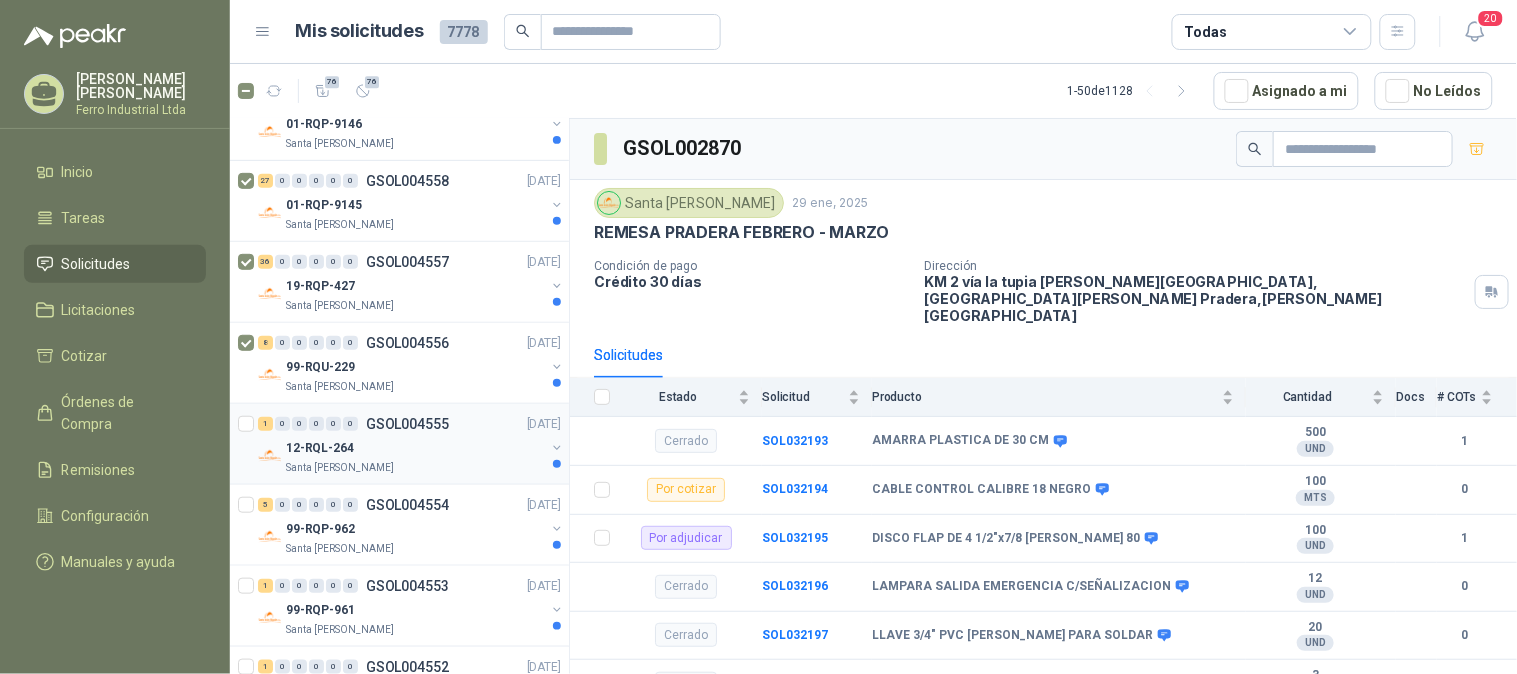 click at bounding box center (248, 444) 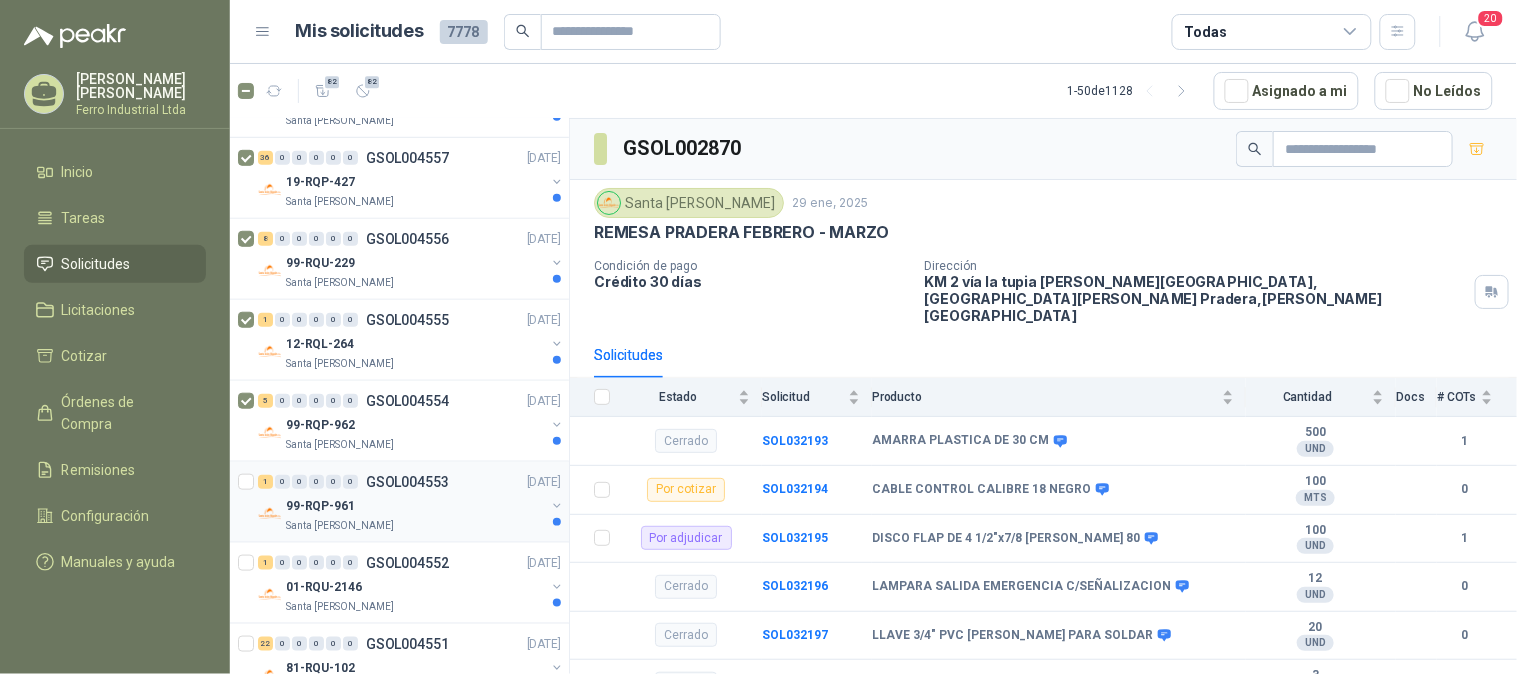 scroll, scrollTop: 333, scrollLeft: 0, axis: vertical 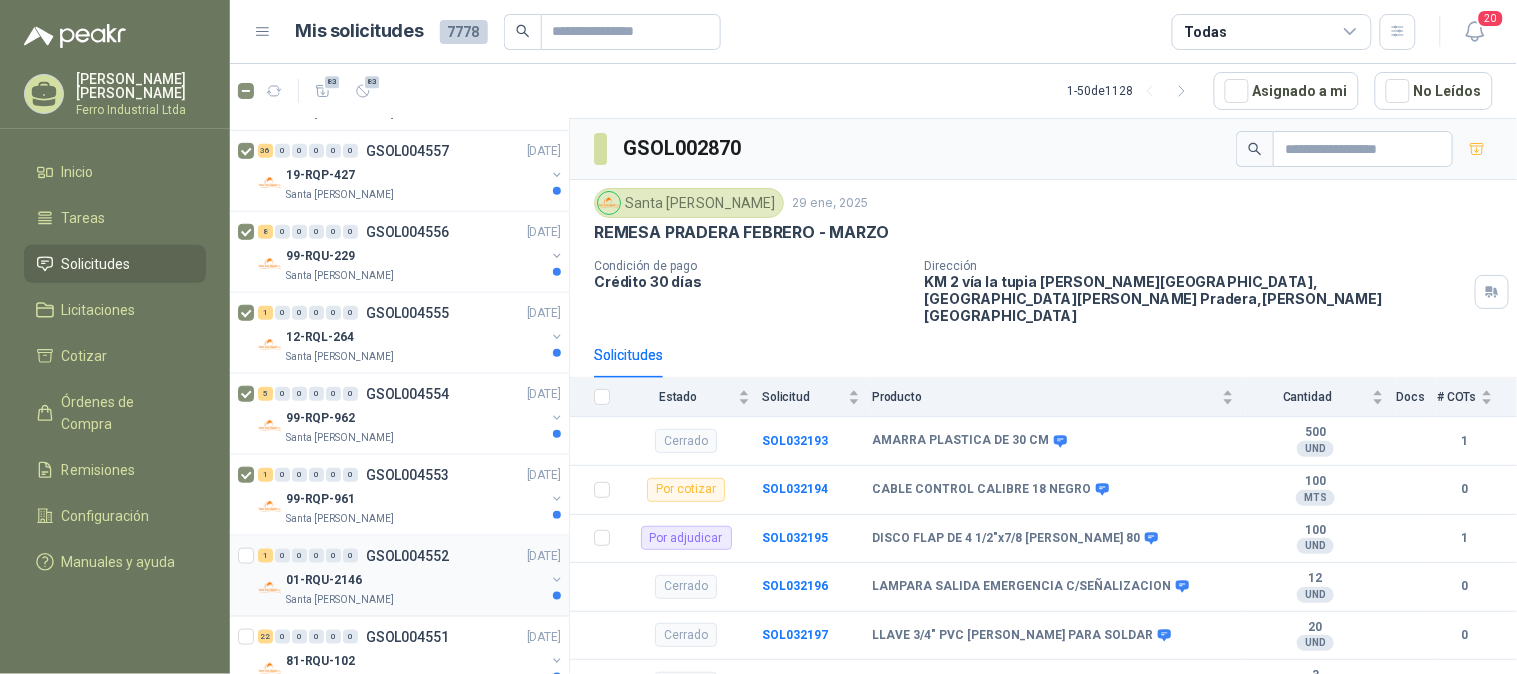 click at bounding box center [248, 576] 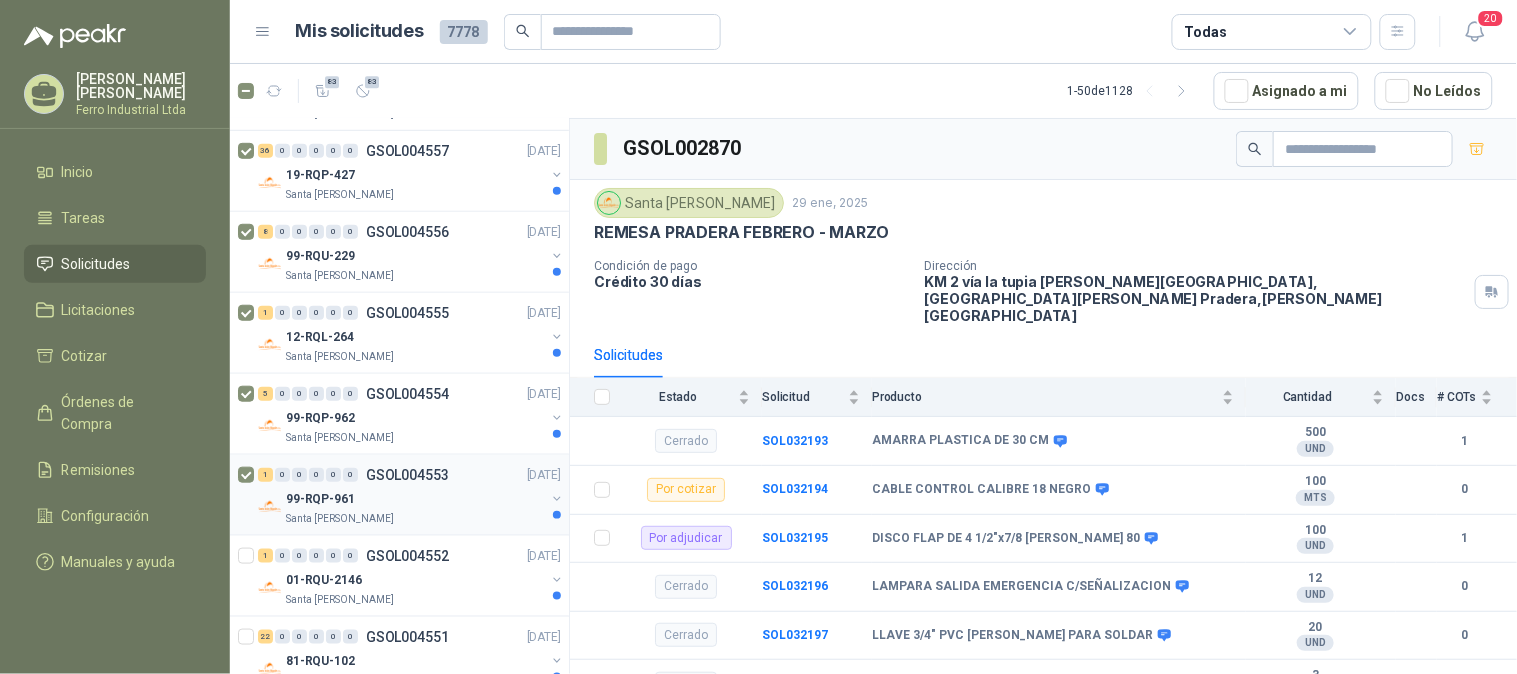 scroll, scrollTop: 444, scrollLeft: 0, axis: vertical 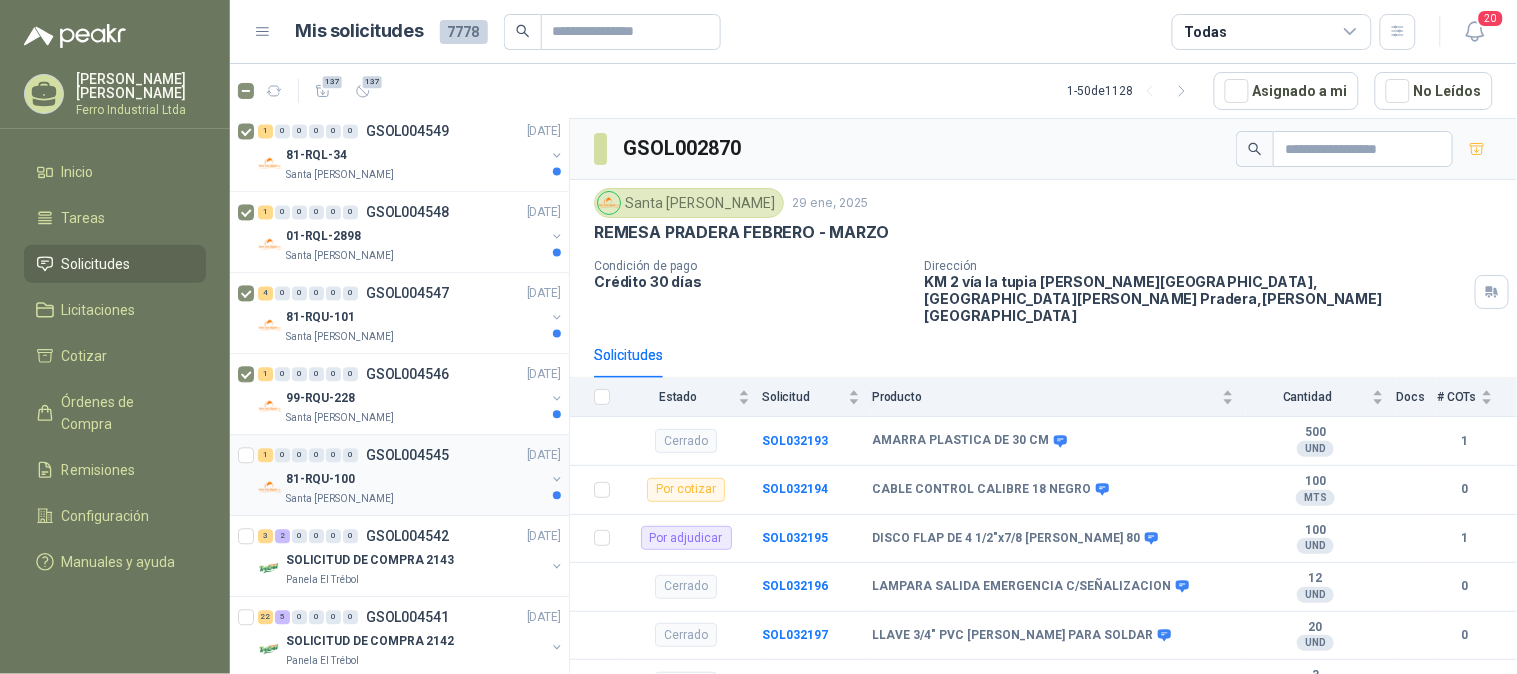 click on "1   0   0   0   0   0   GSOL004545 [DATE]   81-RQU-100 Santa [PERSON_NAME]" at bounding box center (399, 476) 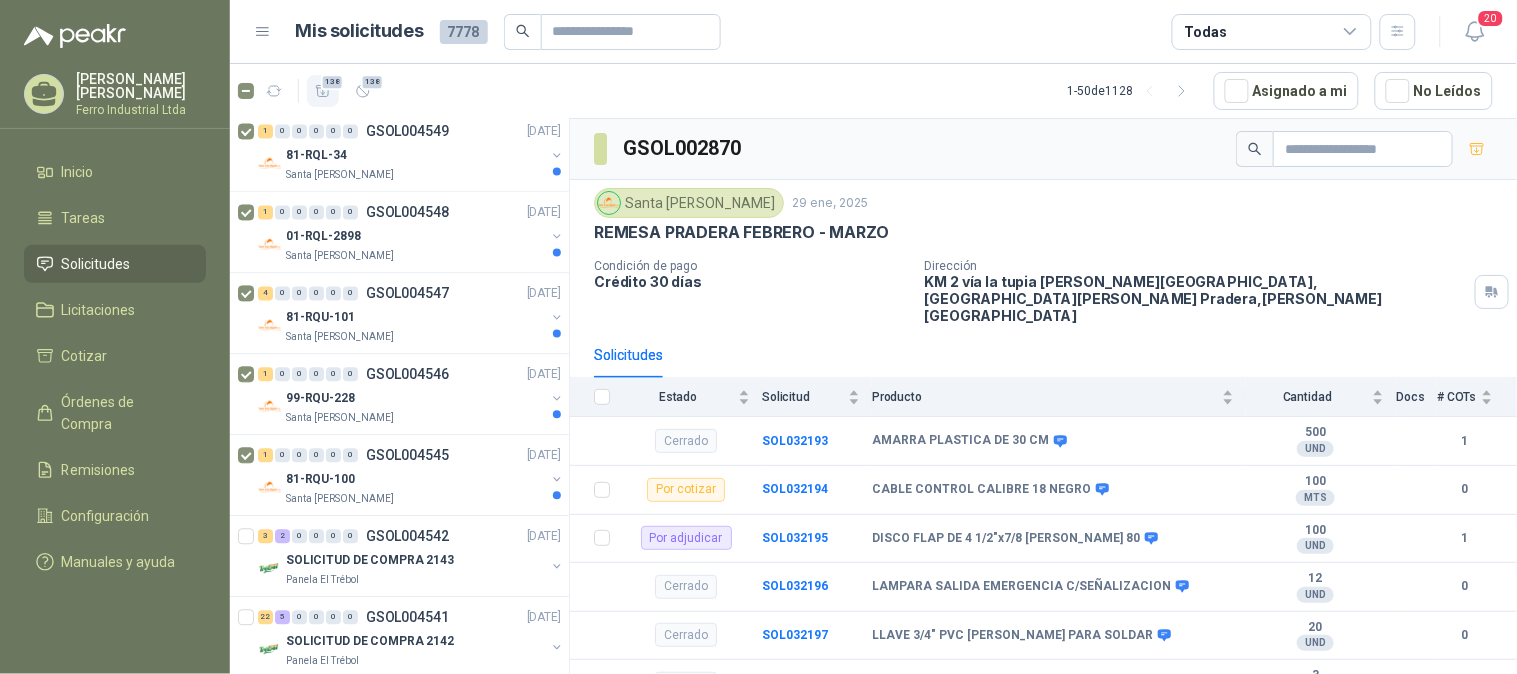 click on "138" at bounding box center (332, 82) 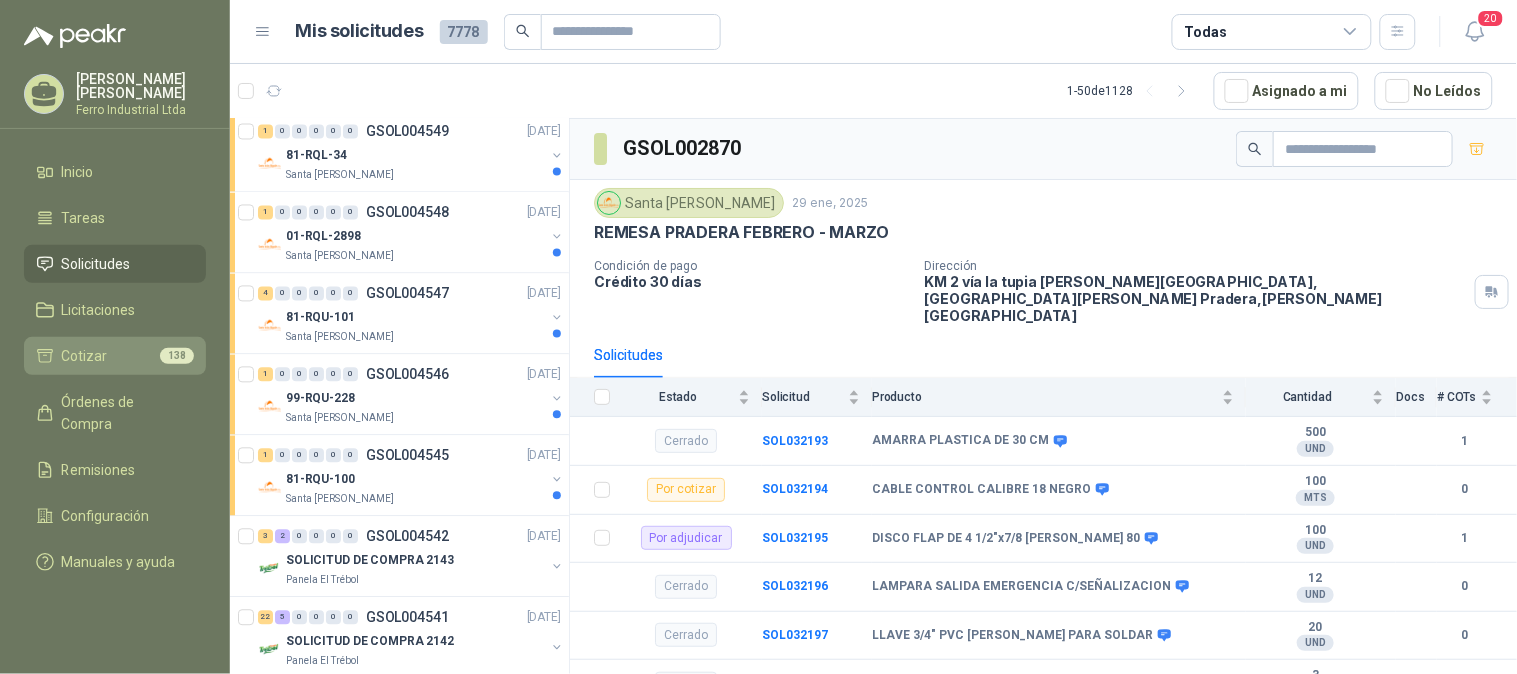 click on "Cotizar 138" at bounding box center [115, 356] 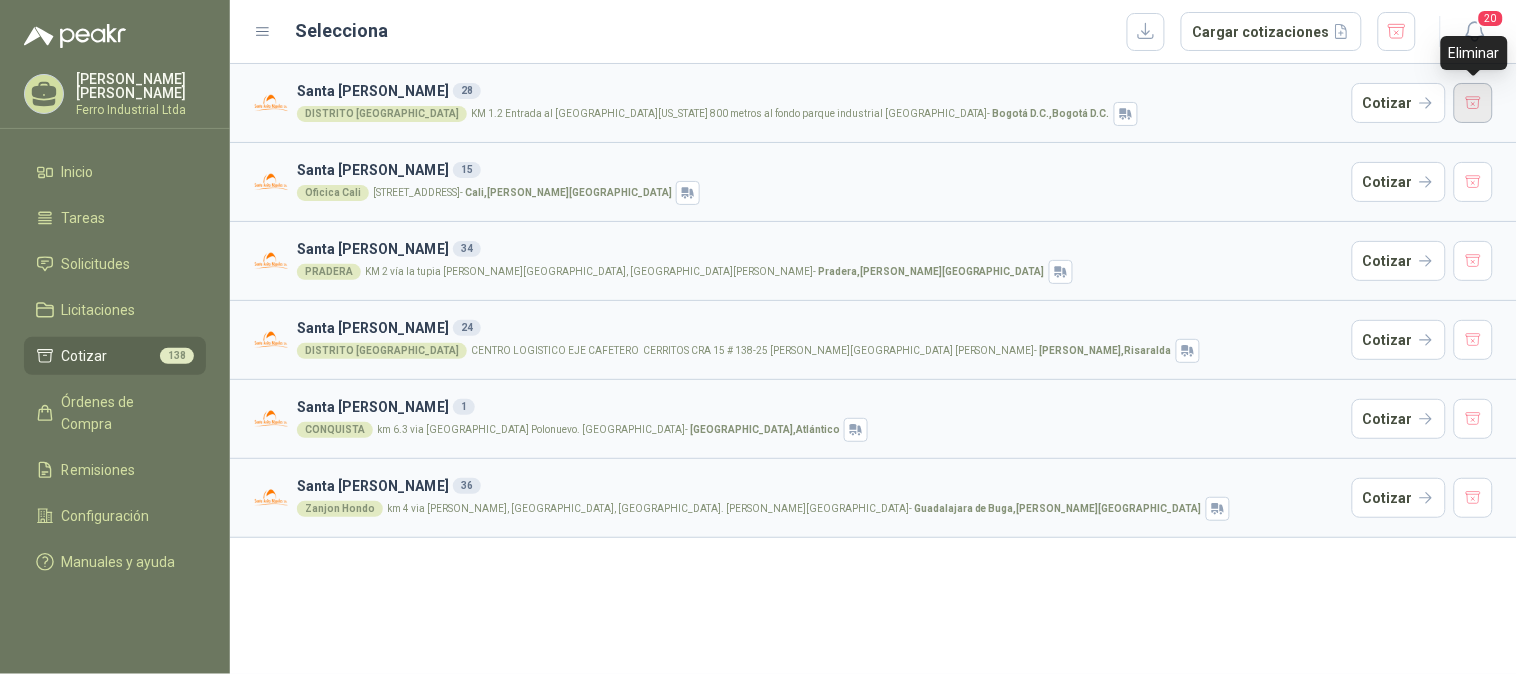 click at bounding box center (1474, 103) 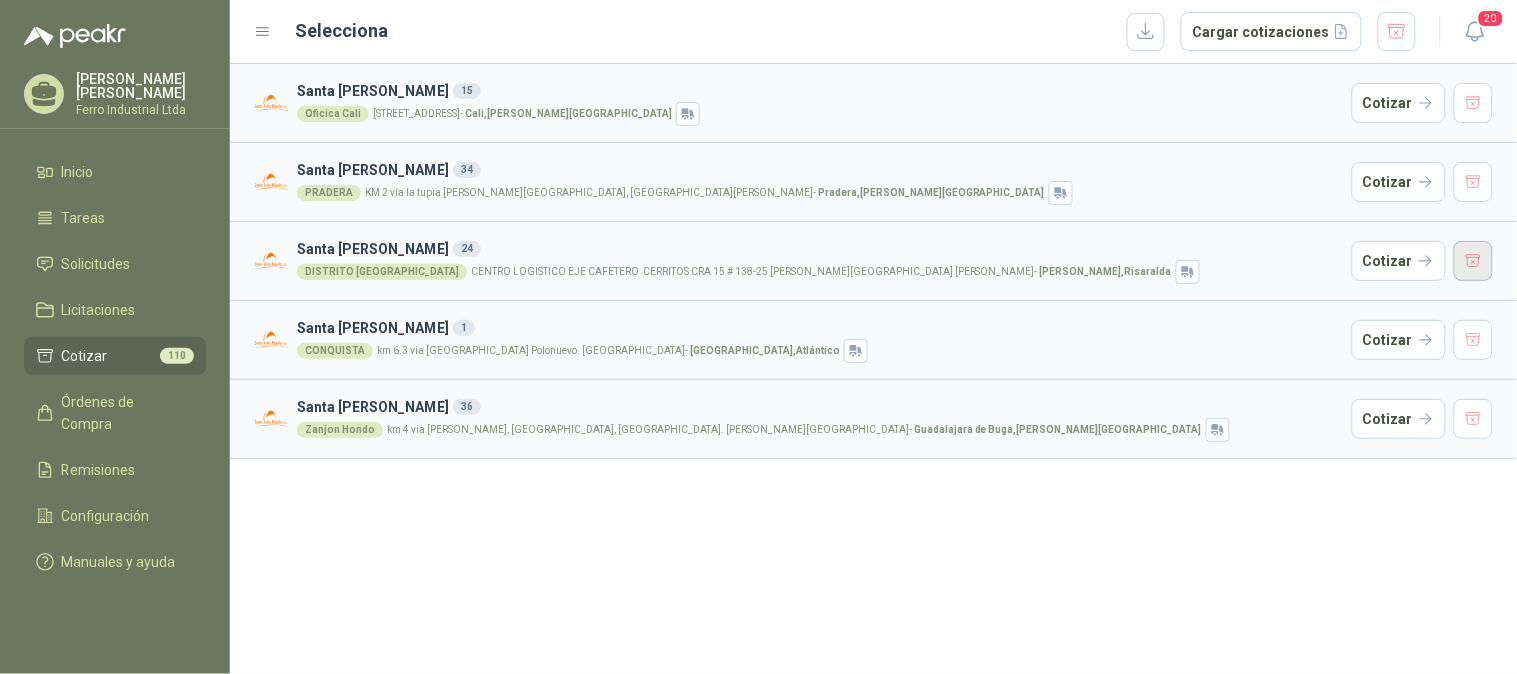 click at bounding box center [1474, 261] 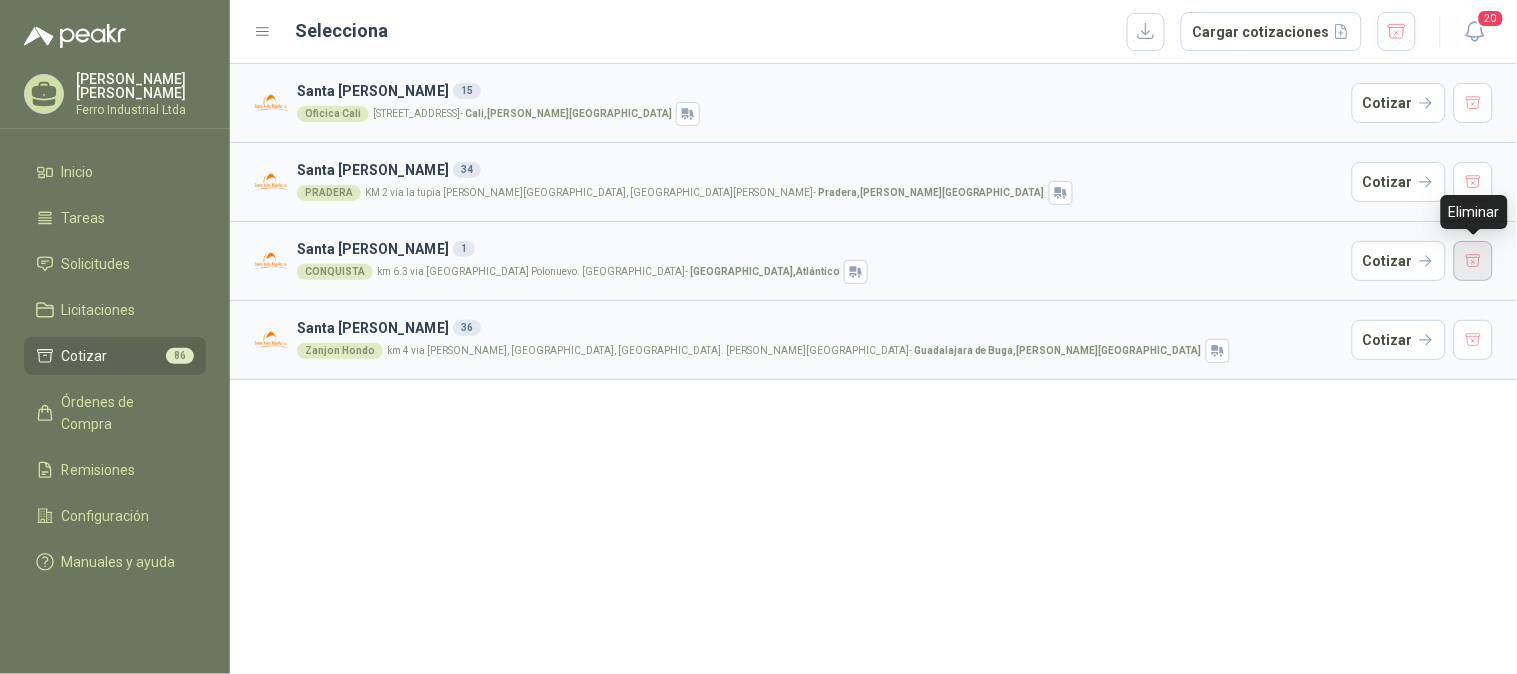click at bounding box center (1474, 261) 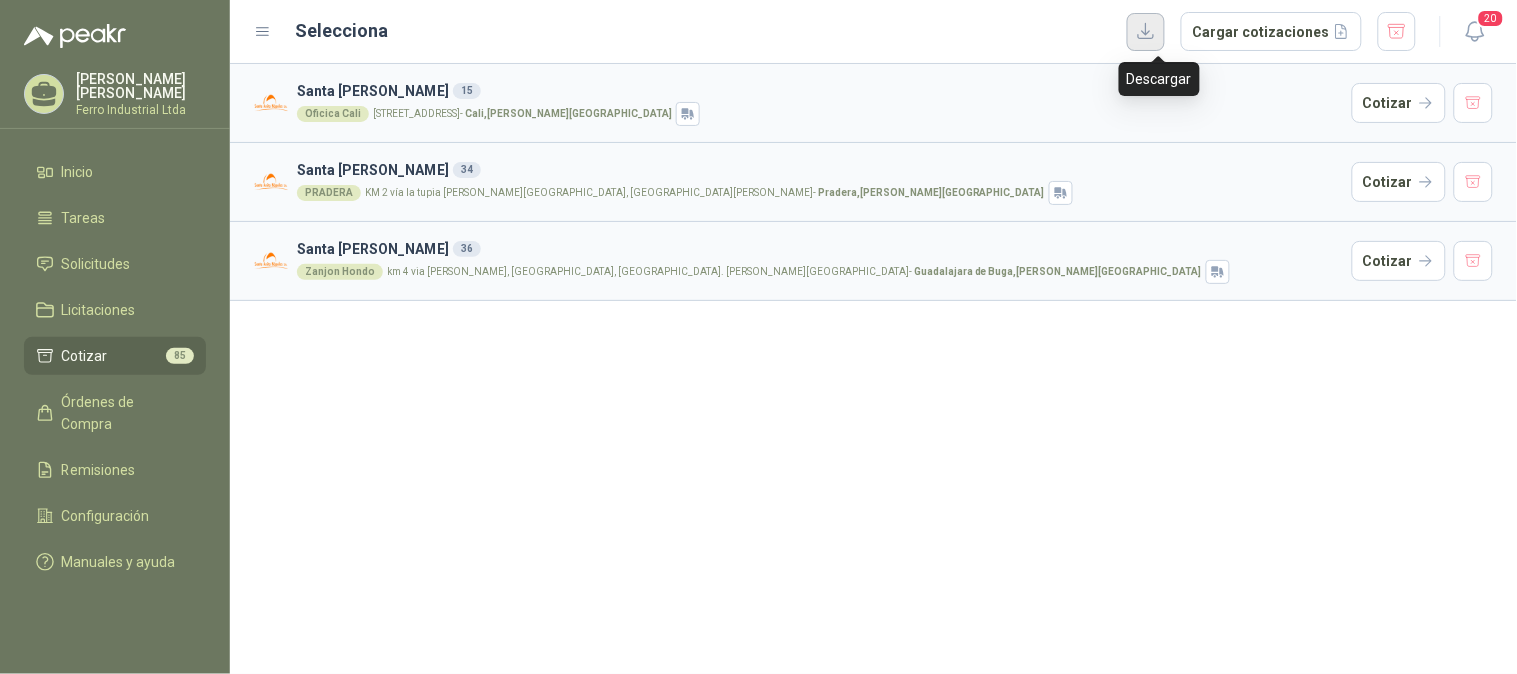 click at bounding box center [1146, 32] 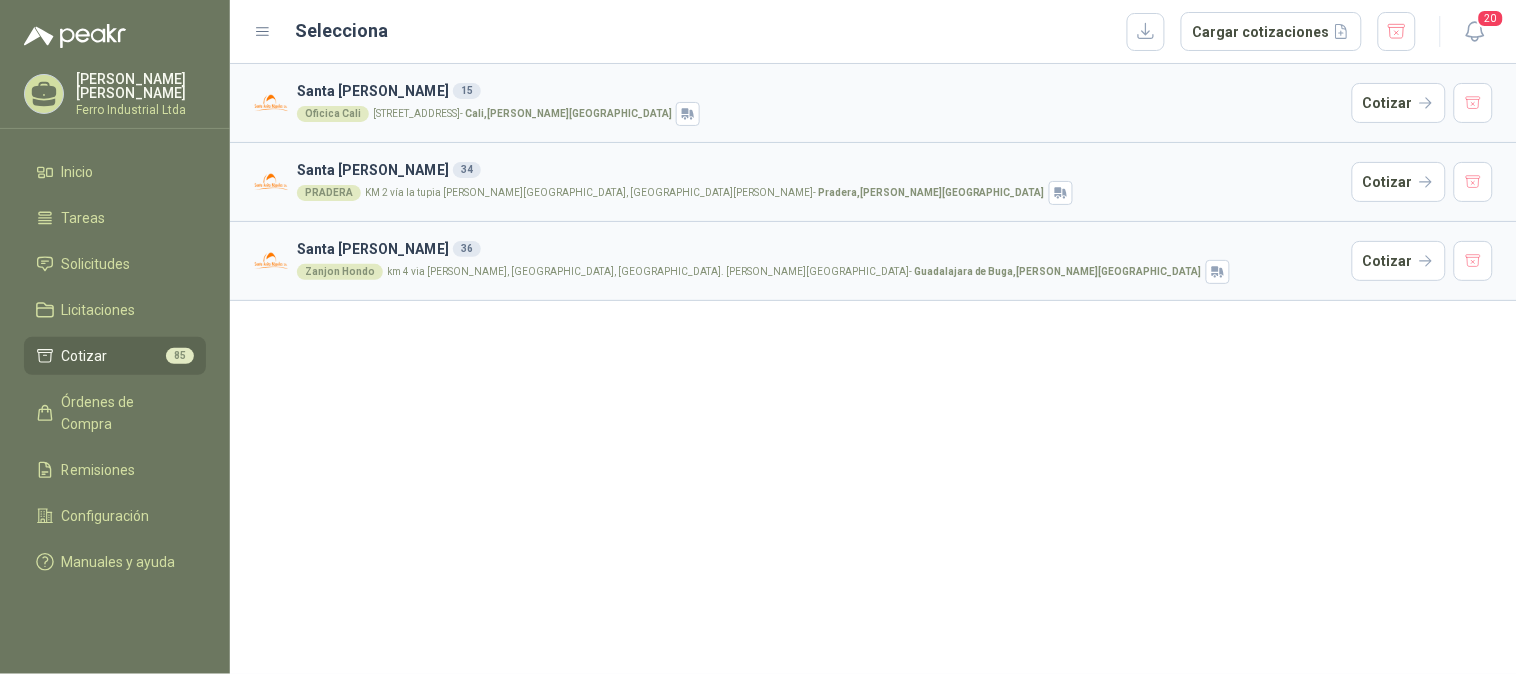 click on "Inicio   Tareas   Solicitudes   Licitaciones   Cotizar 85   Órdenes de Compra   Remisiones   Configuración   Manuales y ayuda" at bounding box center [115, 371] 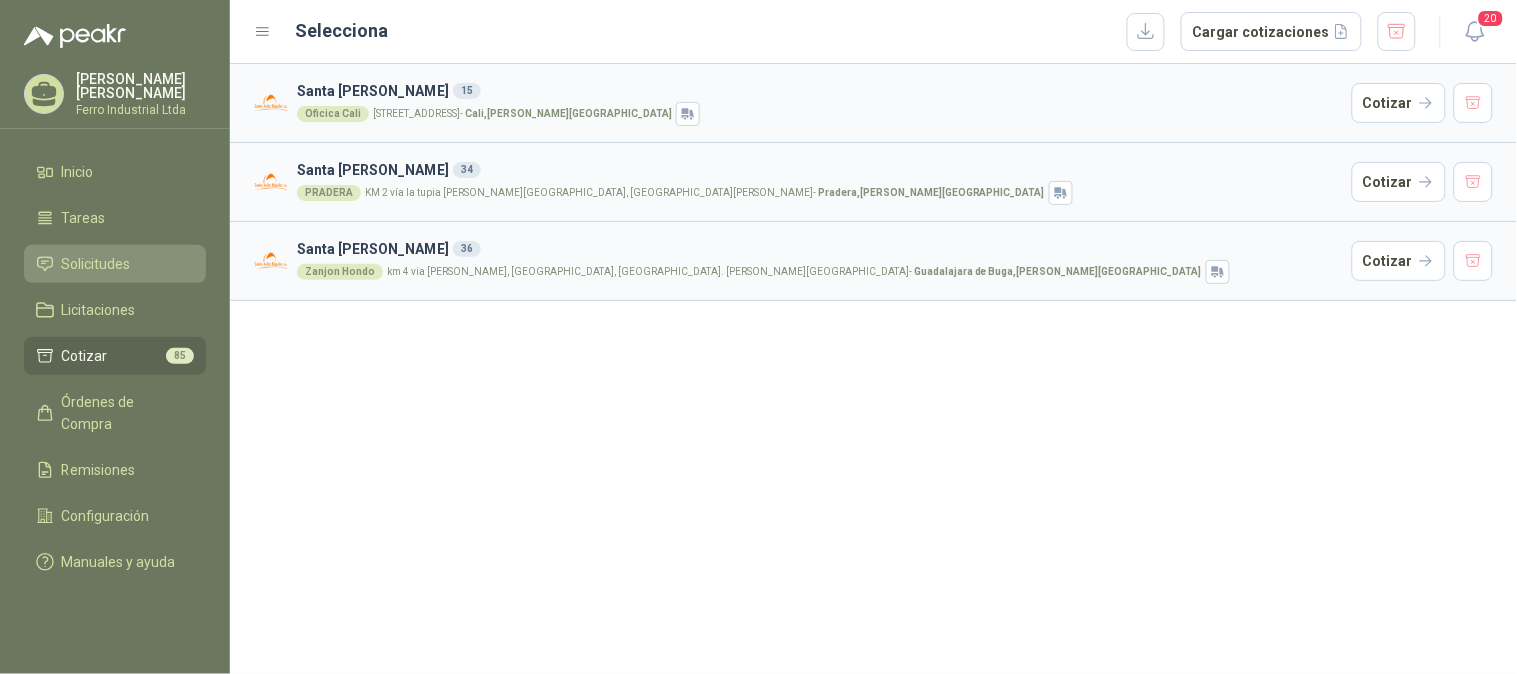 click on "Solicitudes" at bounding box center [115, 264] 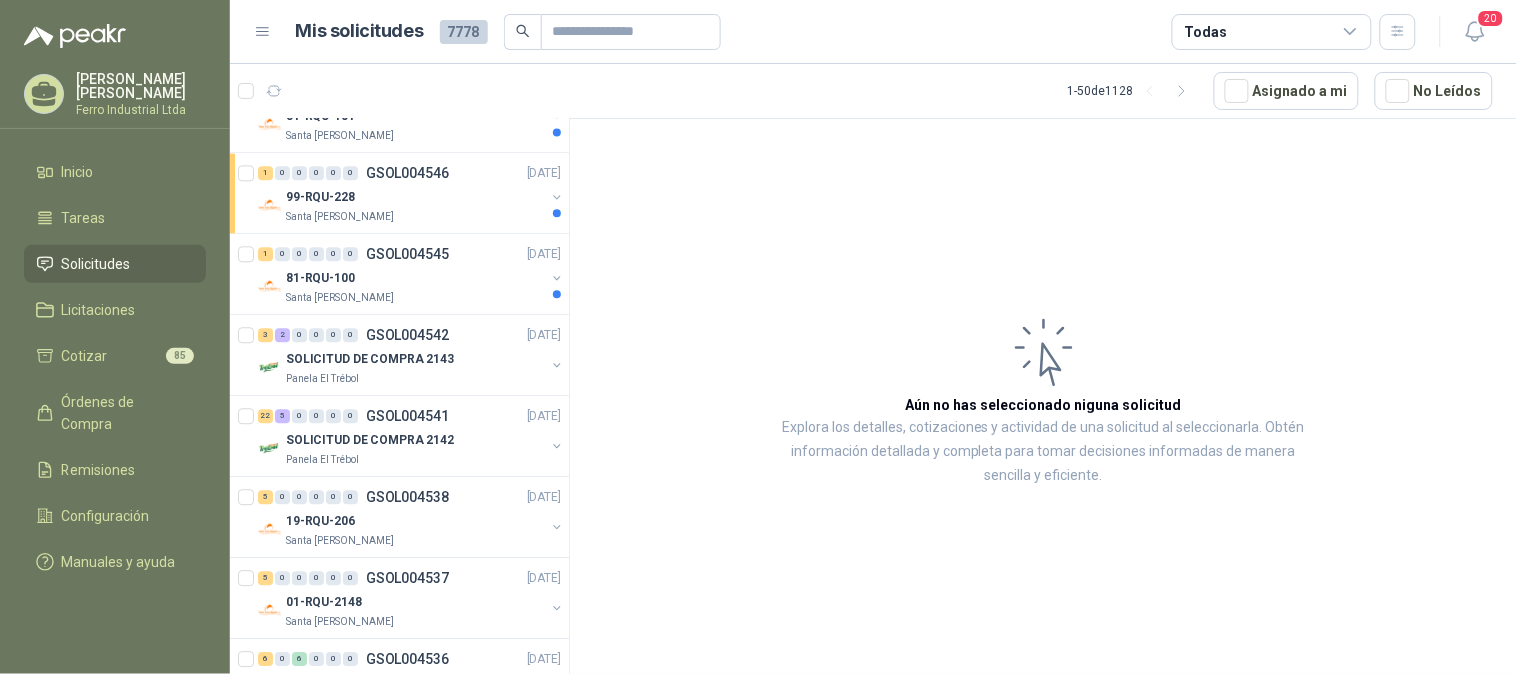 scroll, scrollTop: 1222, scrollLeft: 0, axis: vertical 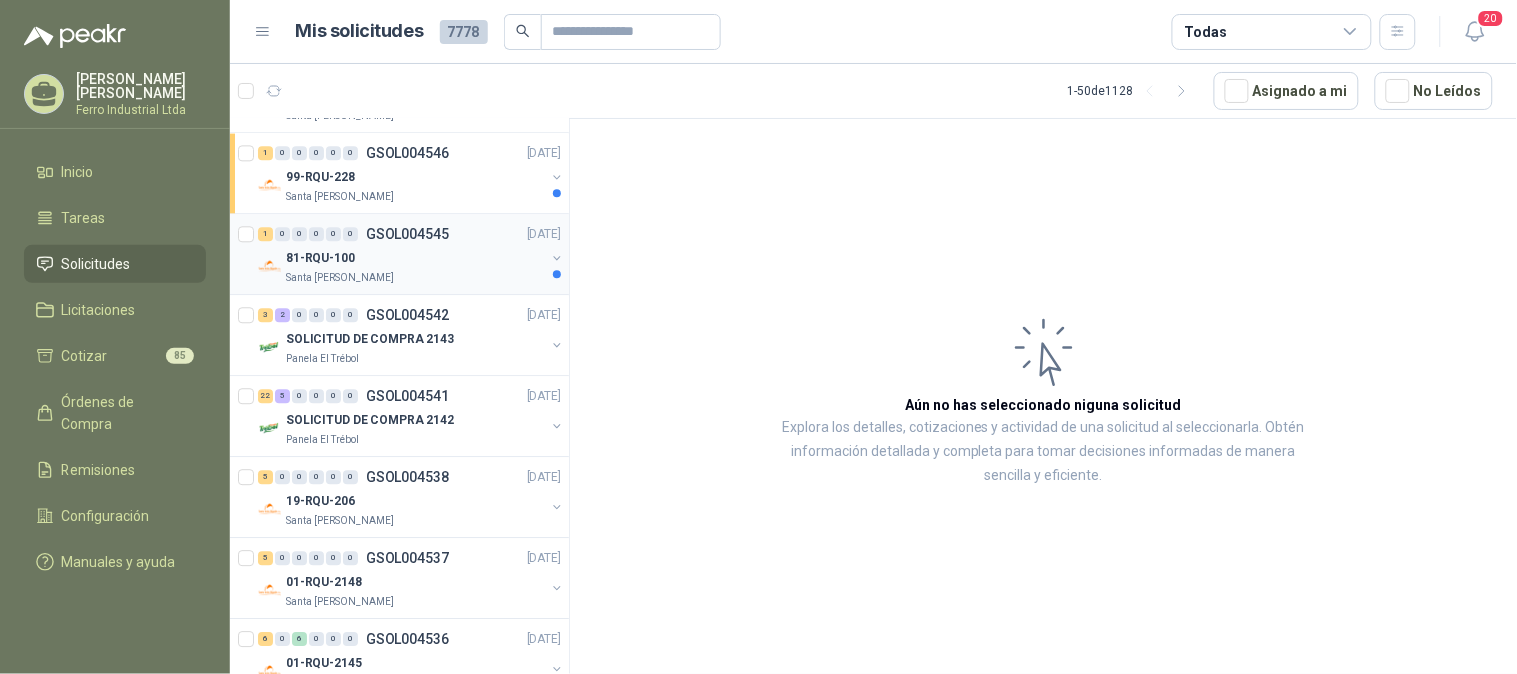 click on "81-RQU-100" at bounding box center [415, 258] 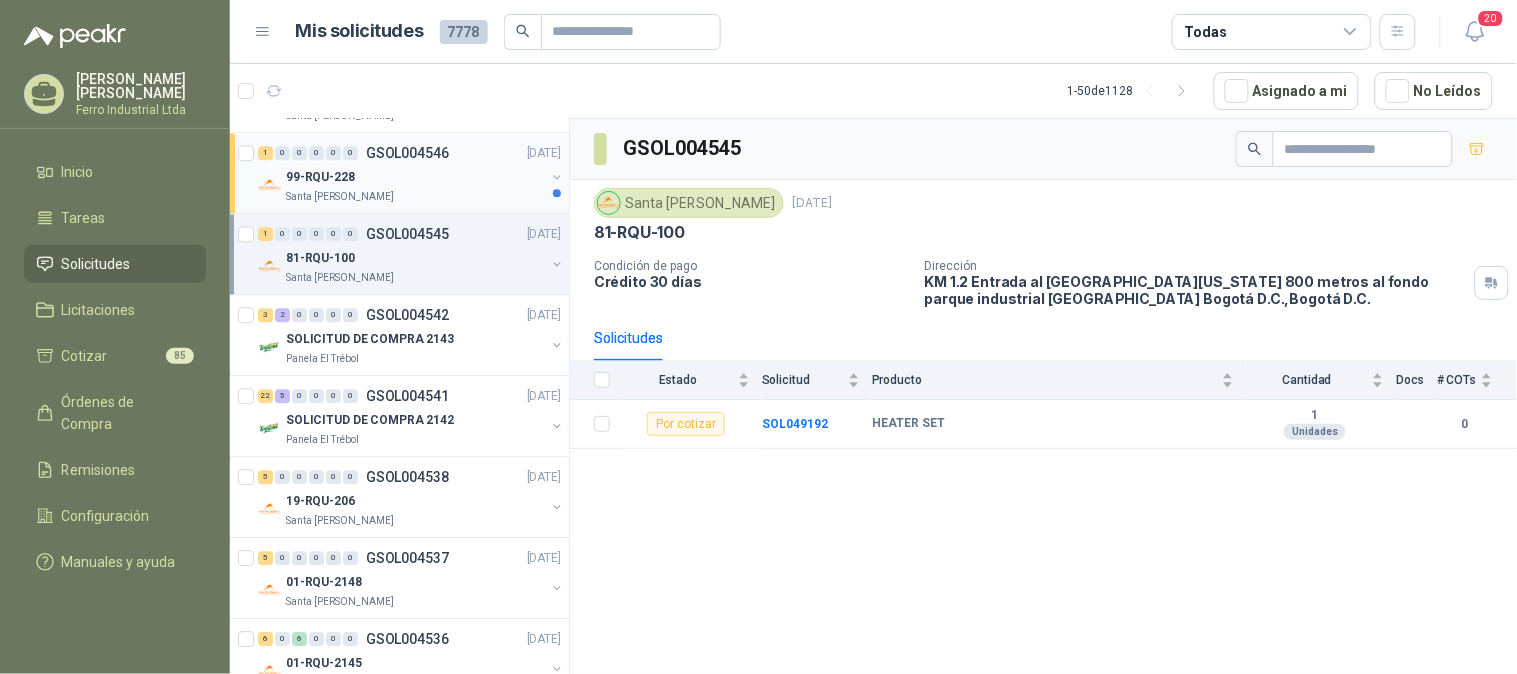 click on "99-RQU-228" at bounding box center [415, 177] 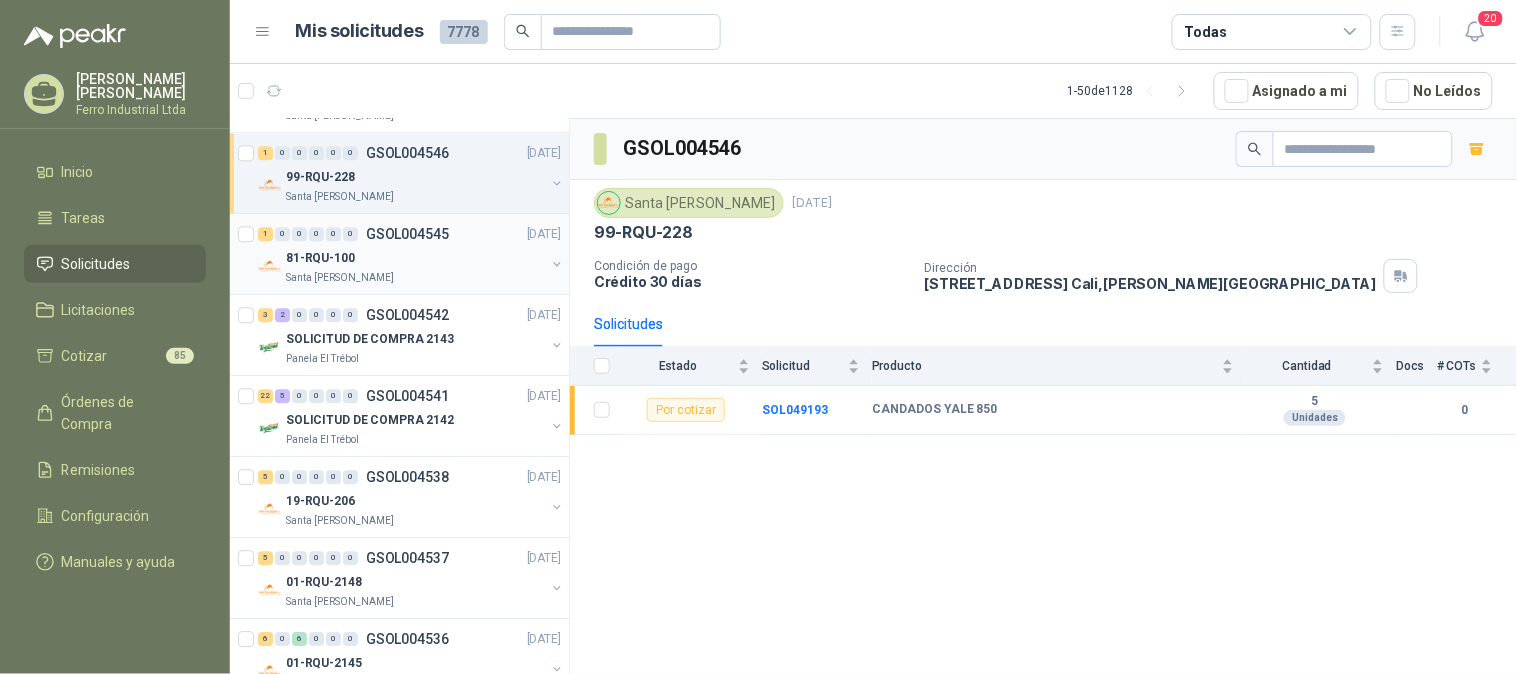 scroll, scrollTop: 1111, scrollLeft: 0, axis: vertical 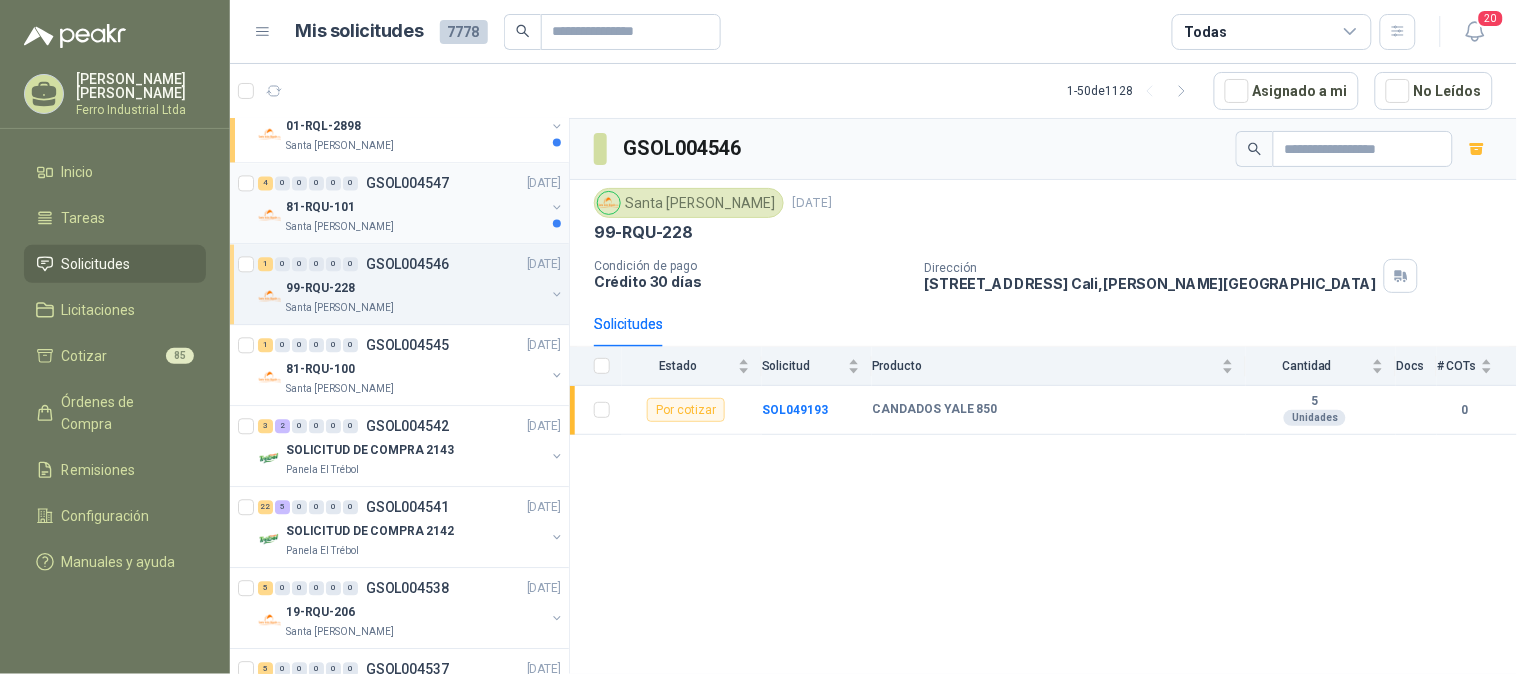 click on "81-RQU-101" at bounding box center [415, 207] 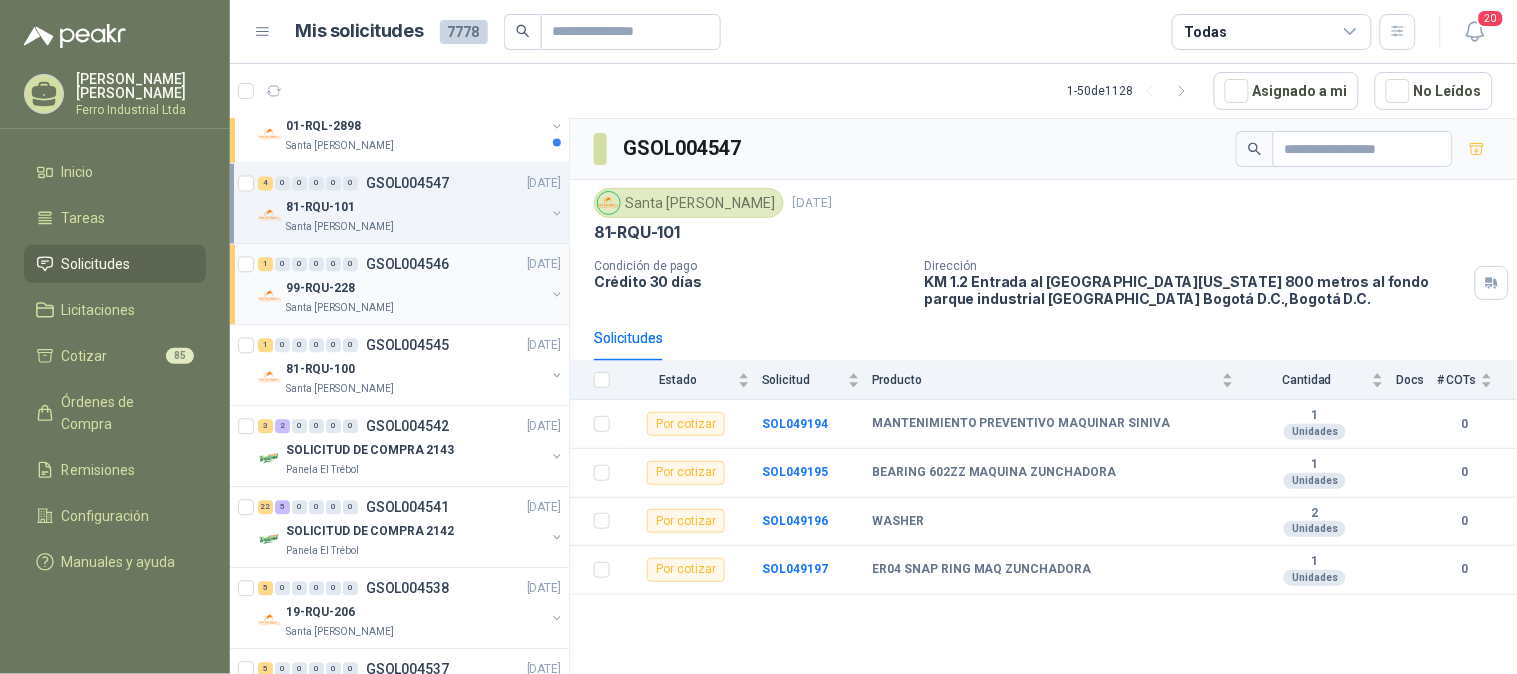 scroll, scrollTop: 1000, scrollLeft: 0, axis: vertical 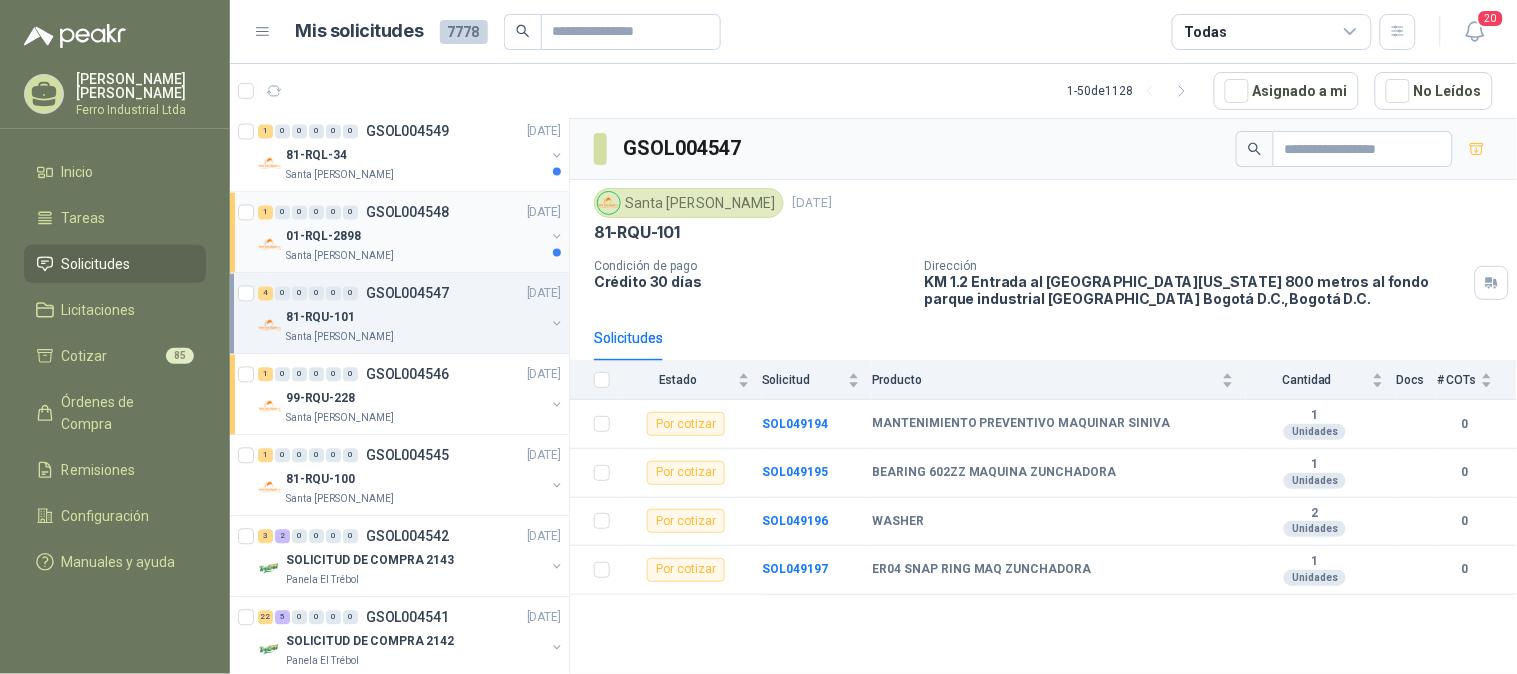 click on "01-RQL-2898" at bounding box center (415, 237) 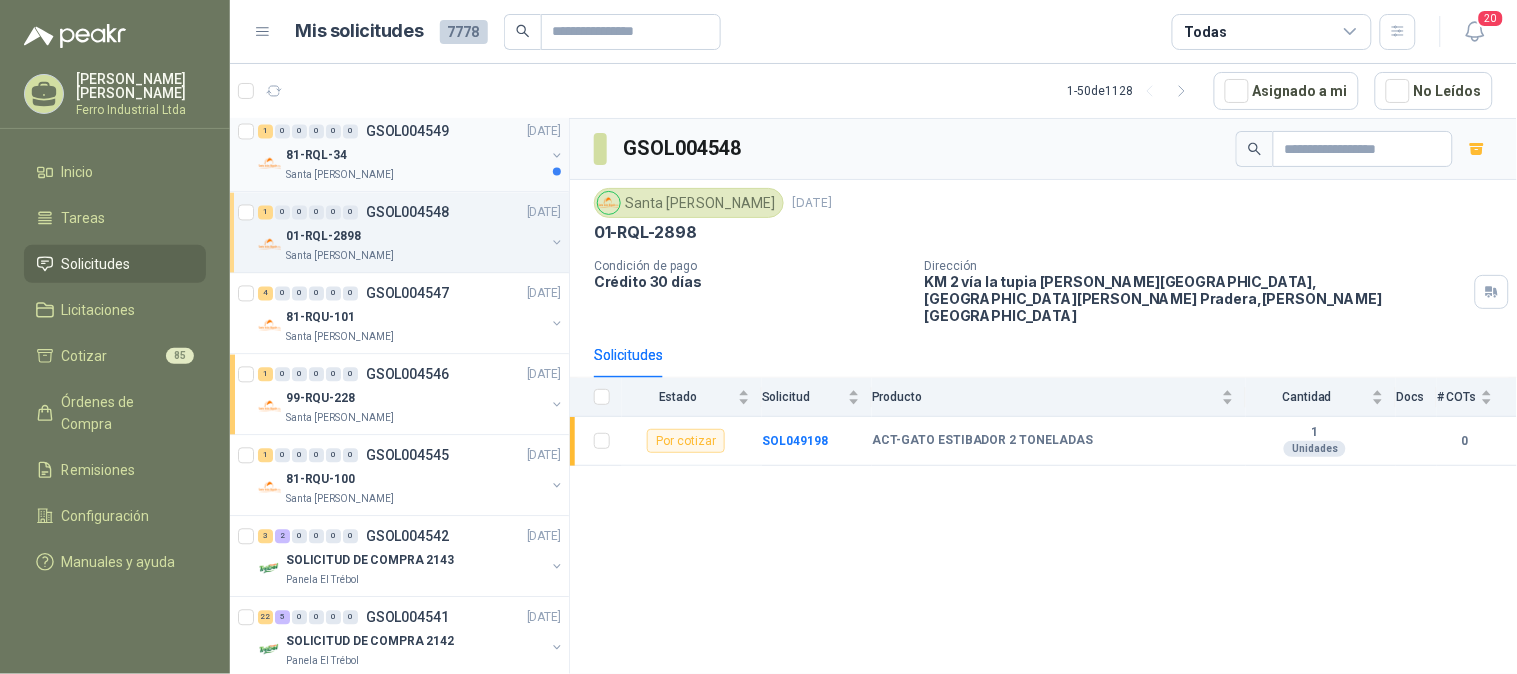 scroll, scrollTop: 777, scrollLeft: 0, axis: vertical 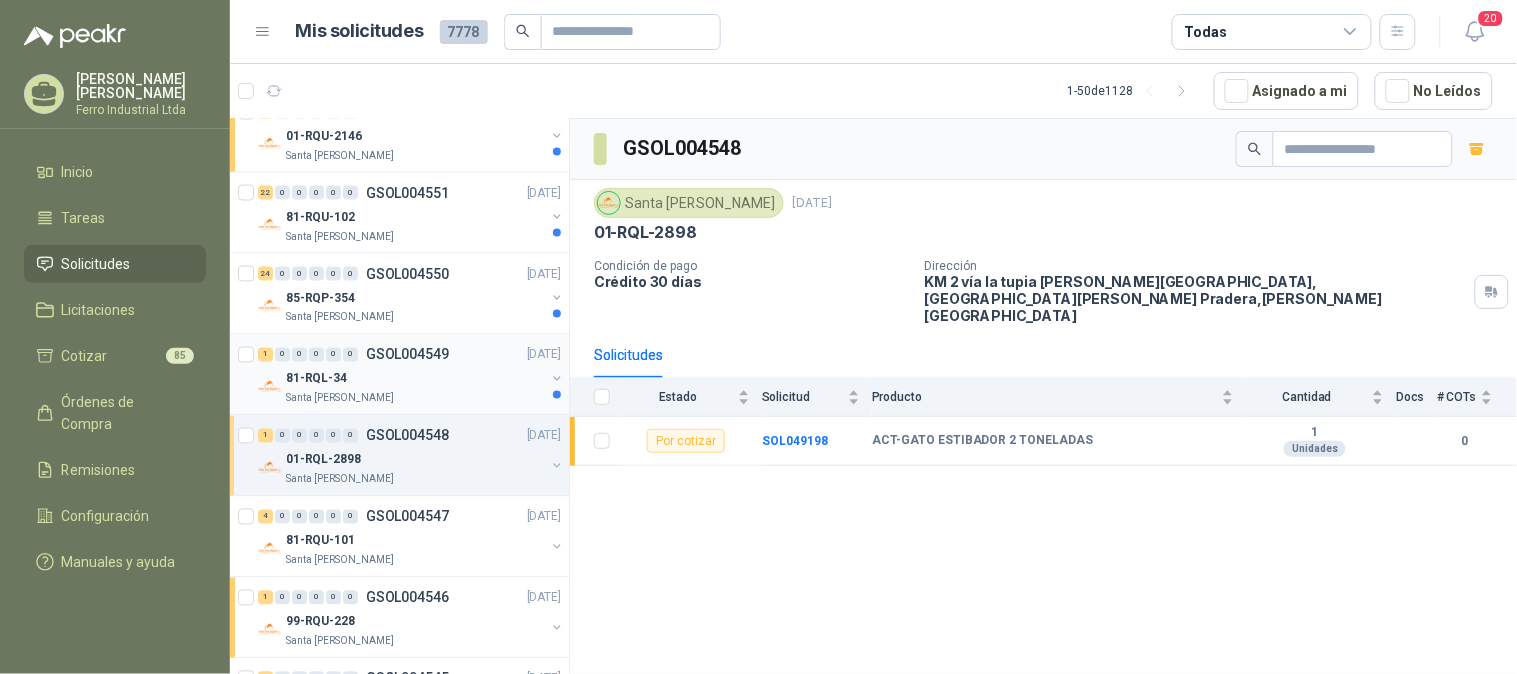 click on "1   0   0   0   0   0   GSOL004549 [DATE]" at bounding box center [411, 355] 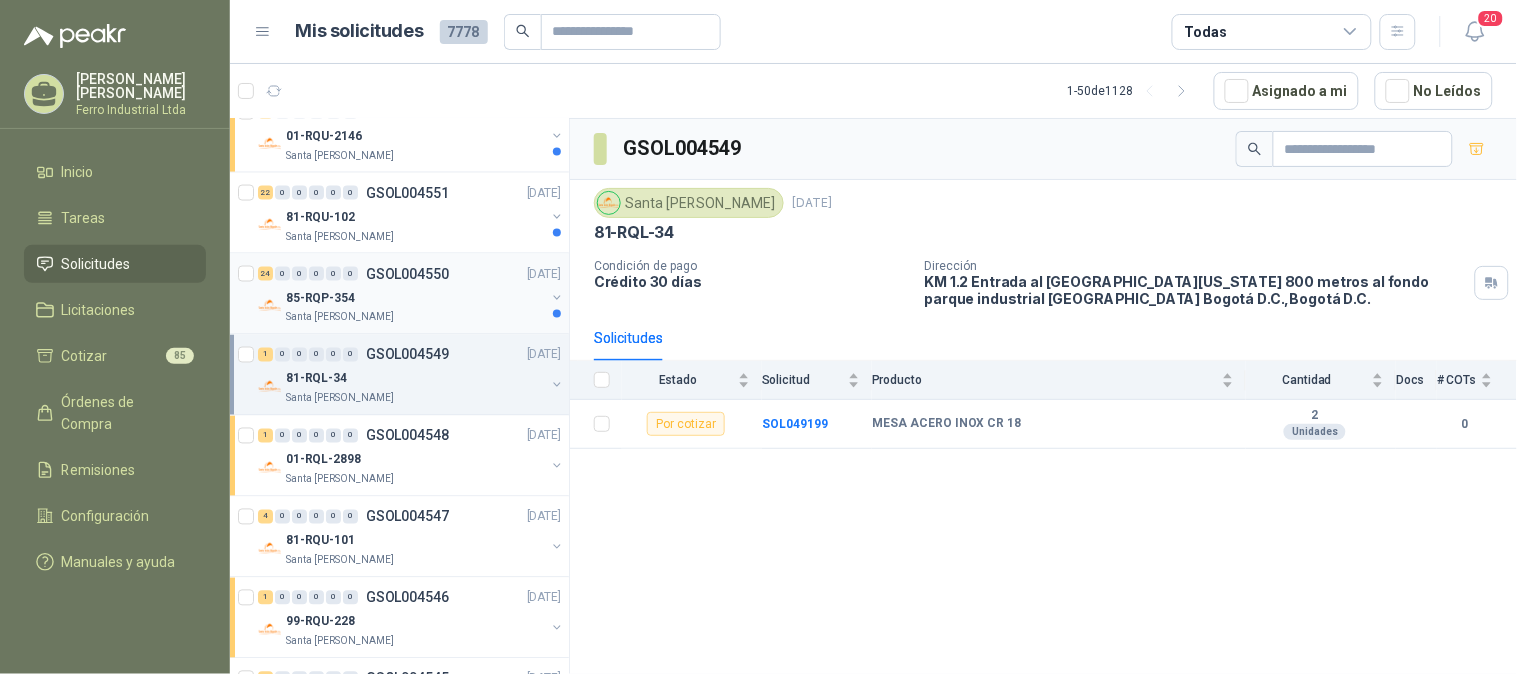 click on "85-RQP-354" at bounding box center [415, 298] 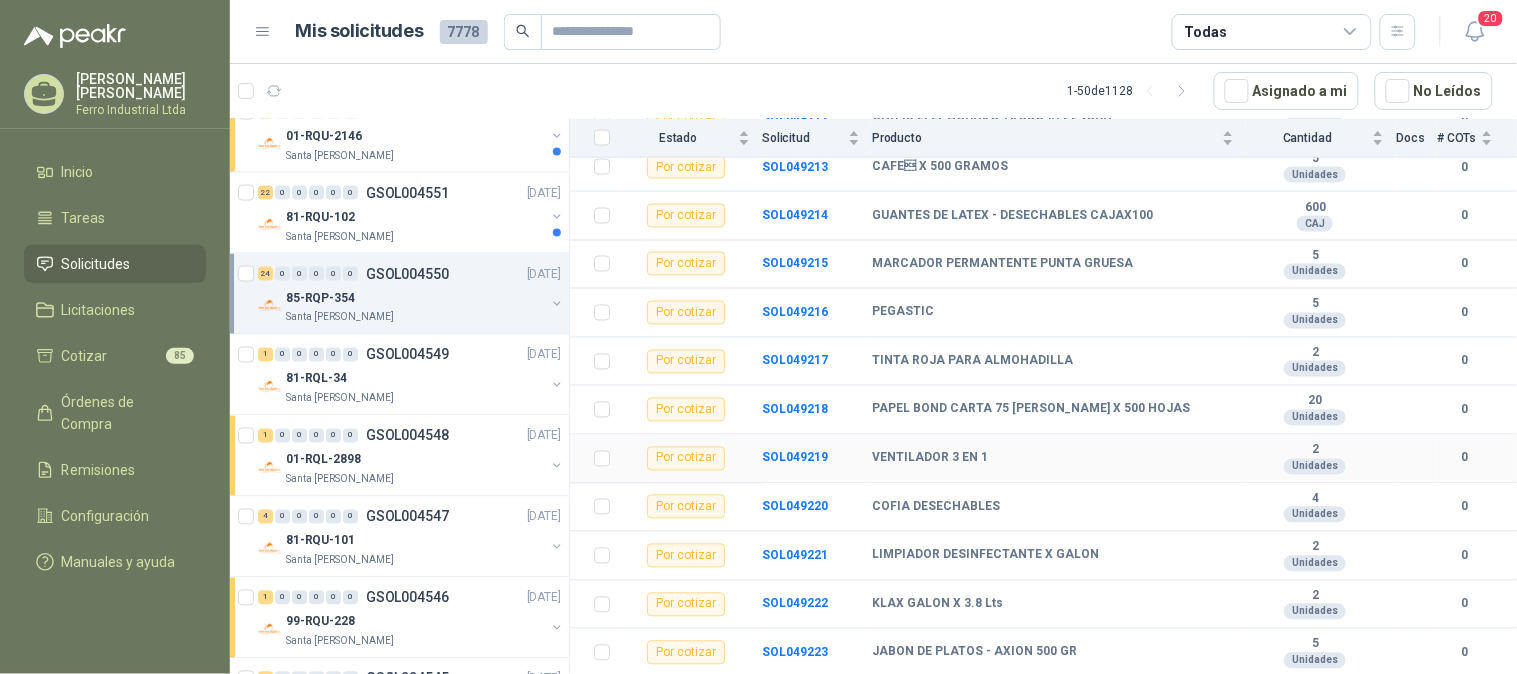 scroll, scrollTop: 895, scrollLeft: 0, axis: vertical 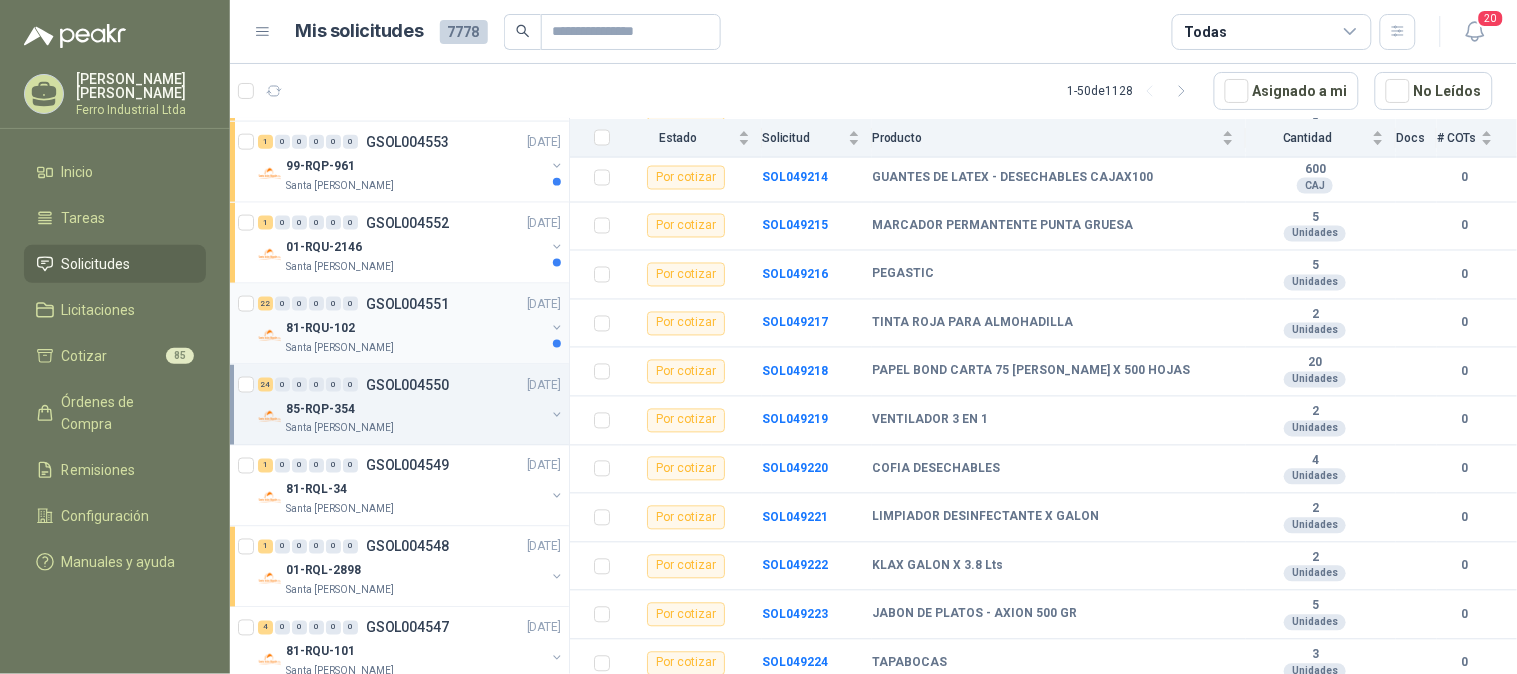 click on "81-RQU-102" at bounding box center (415, 328) 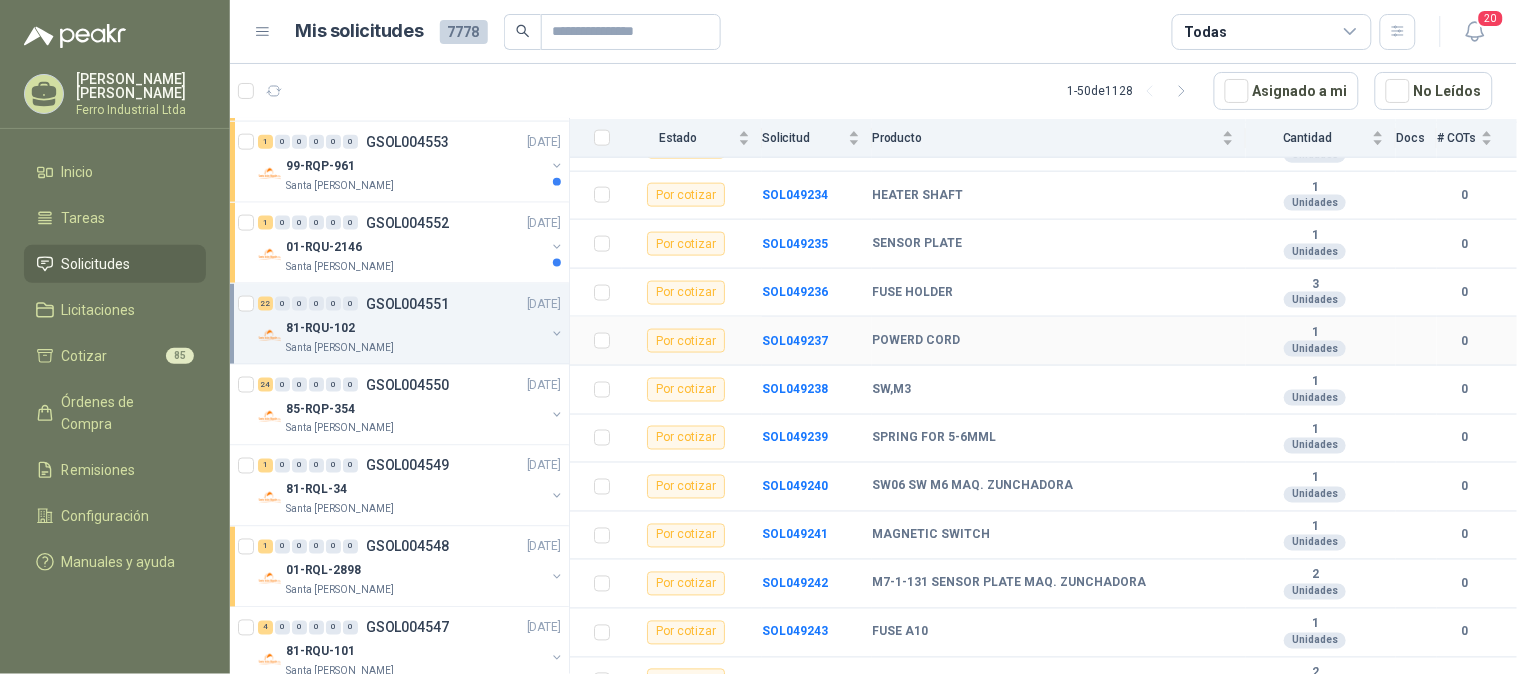 scroll, scrollTop: 797, scrollLeft: 0, axis: vertical 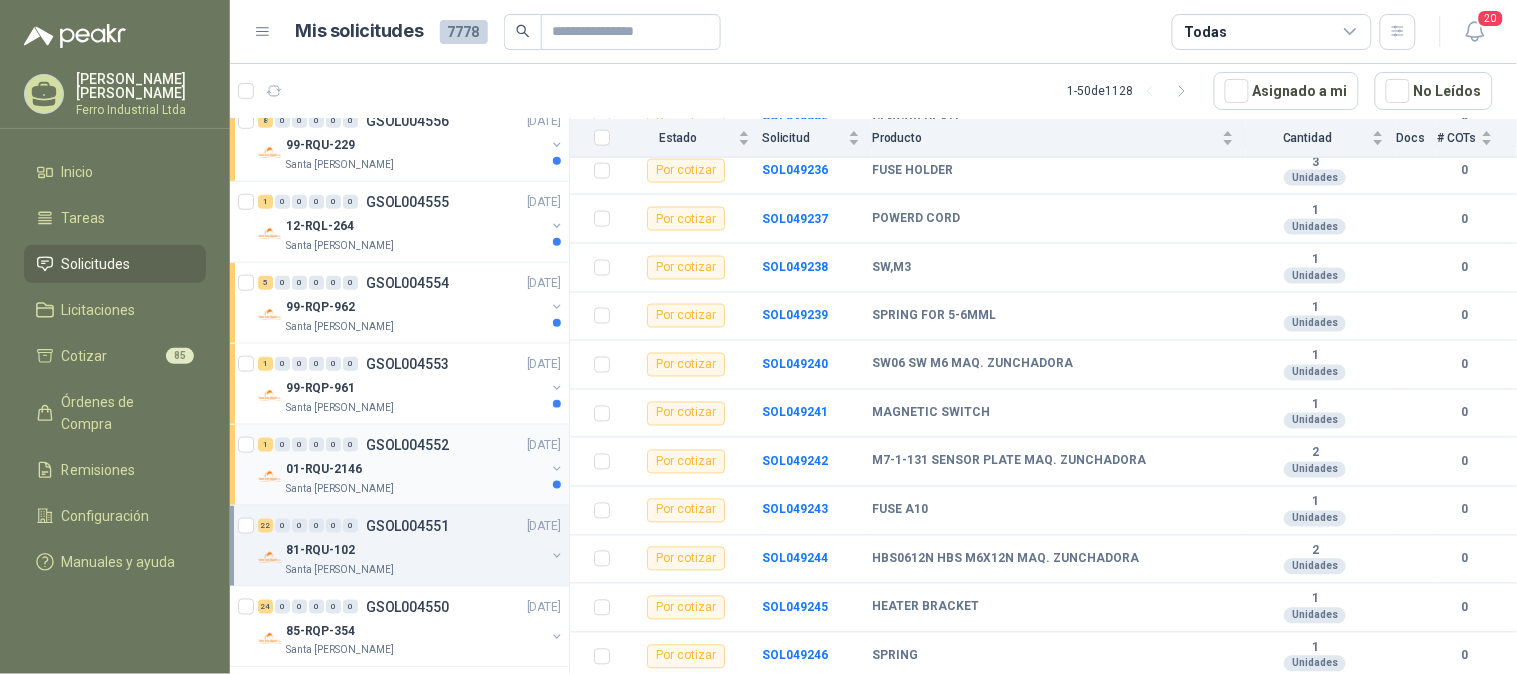 click on "01-RQU-2146" at bounding box center (415, 469) 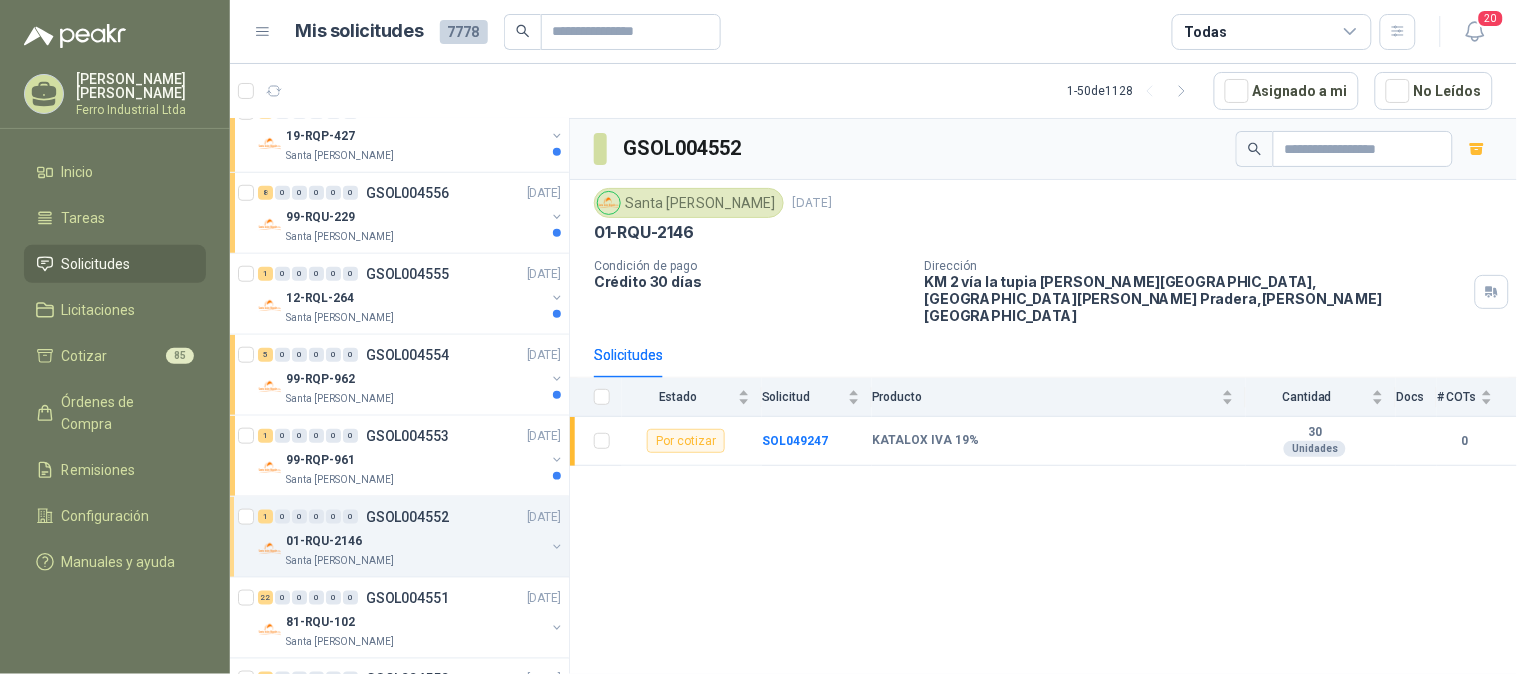 scroll, scrollTop: 333, scrollLeft: 0, axis: vertical 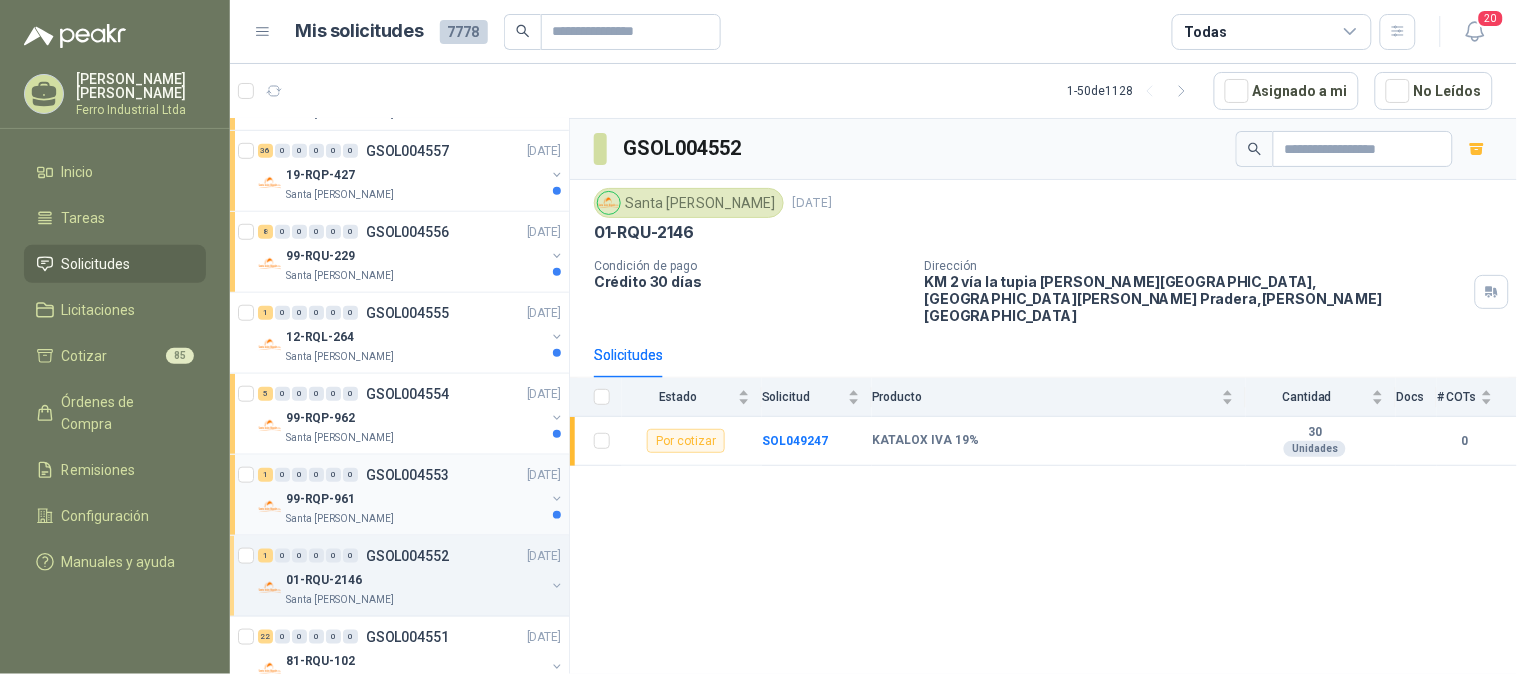 click on "99-RQP-961" at bounding box center (415, 499) 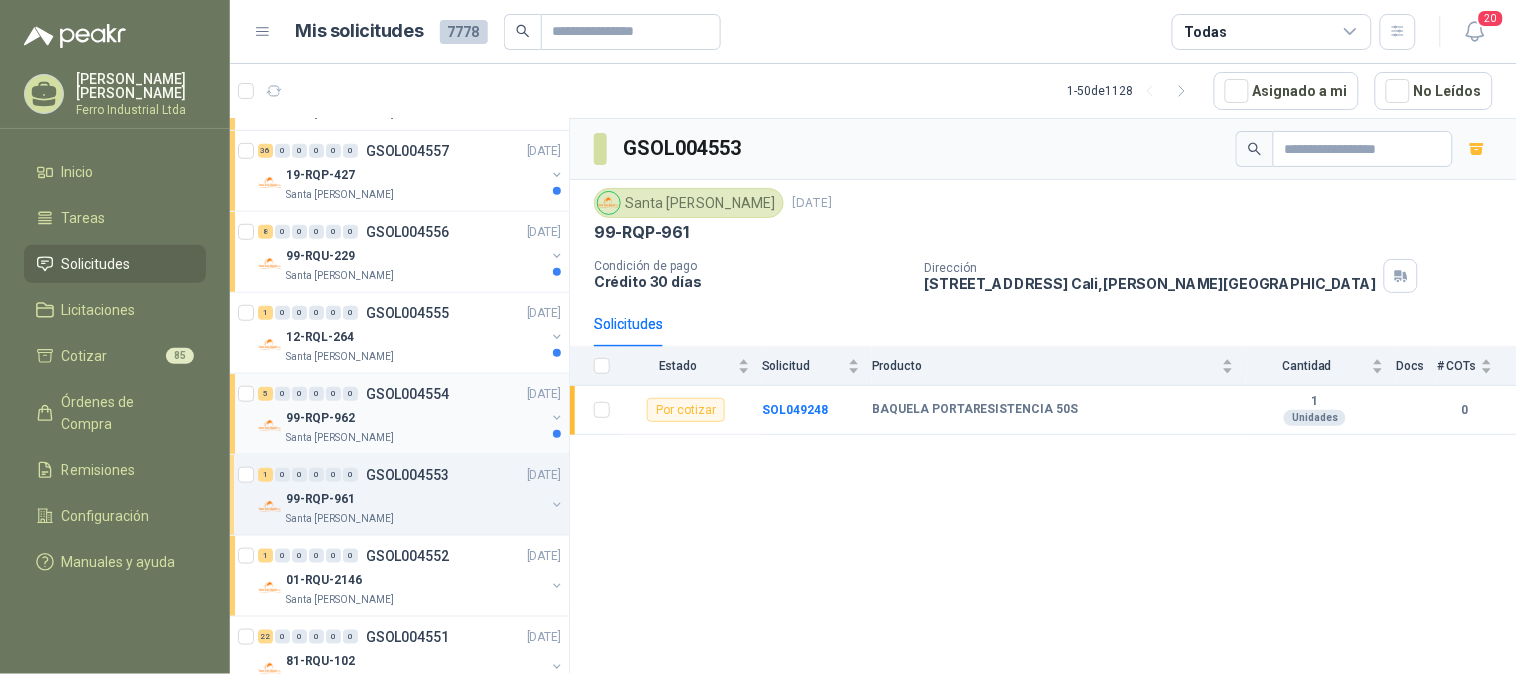 click on "99-RQP-962" at bounding box center (415, 418) 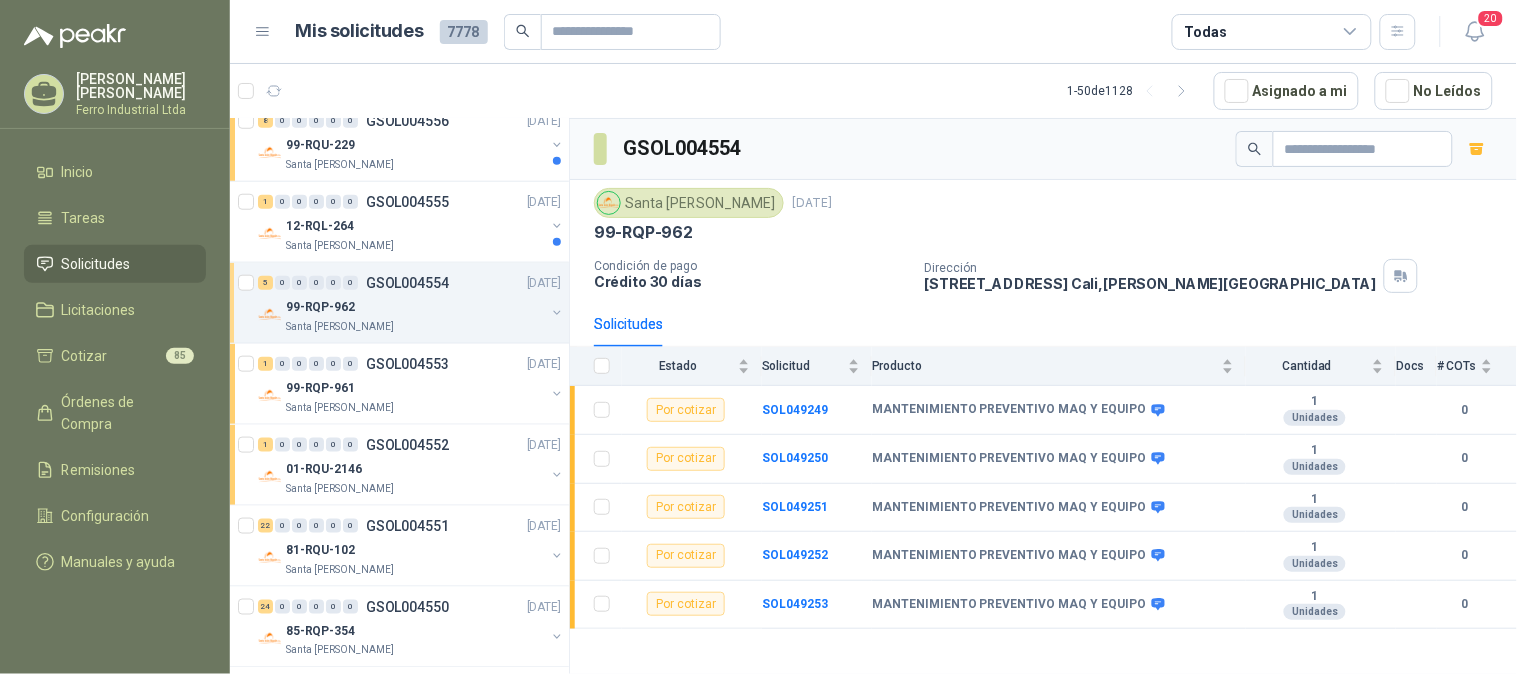click on "5   0   0   0   0   0   GSOL004554 [DATE]   99-RQP-962 Santa [PERSON_NAME]" at bounding box center [399, 303] 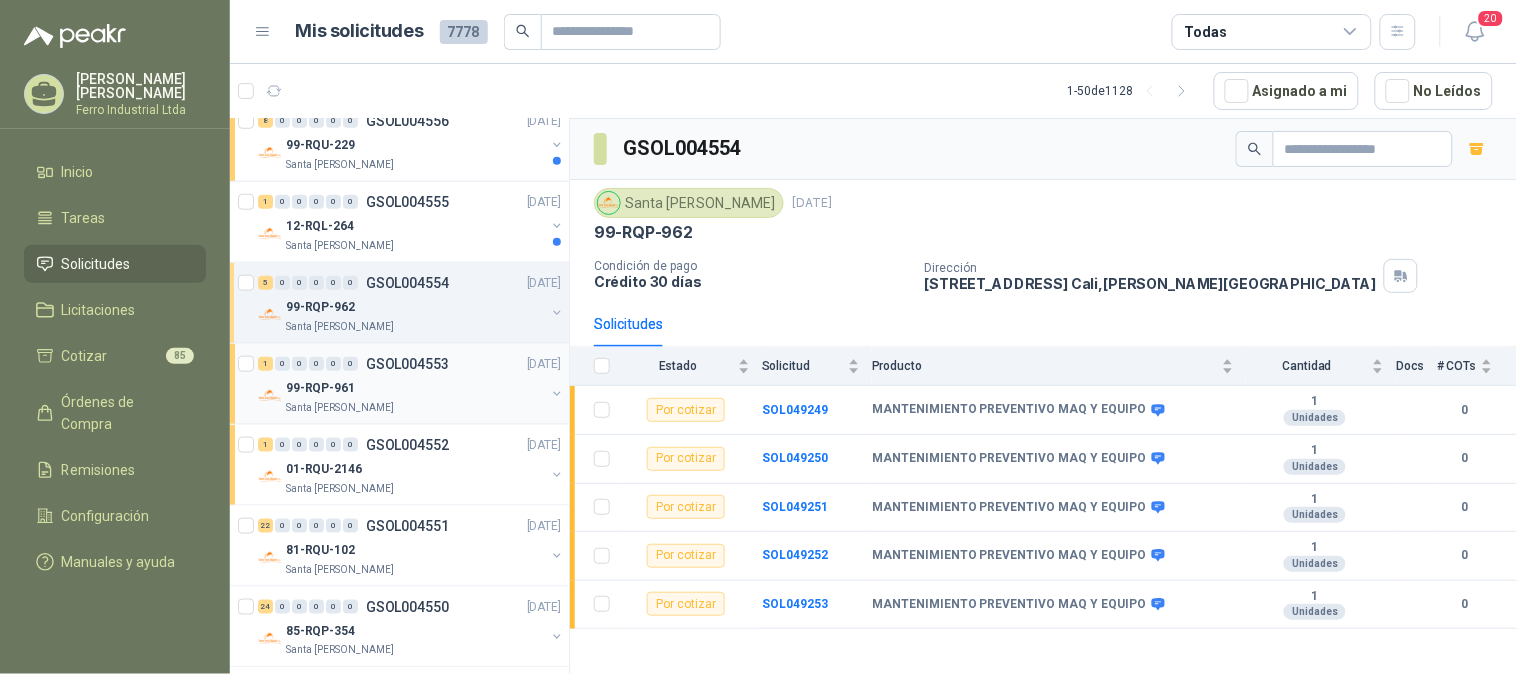 scroll, scrollTop: 222, scrollLeft: 0, axis: vertical 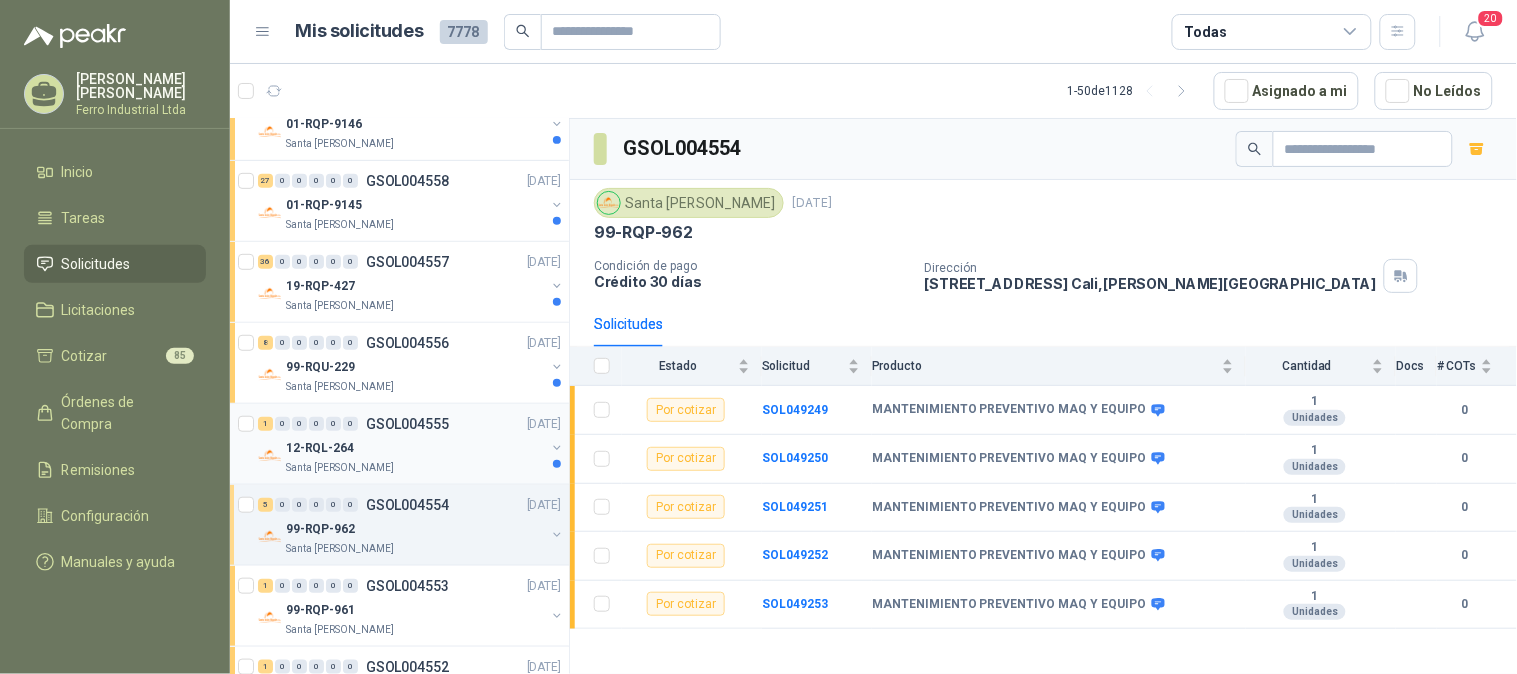 click on "12-RQL-264" at bounding box center [415, 448] 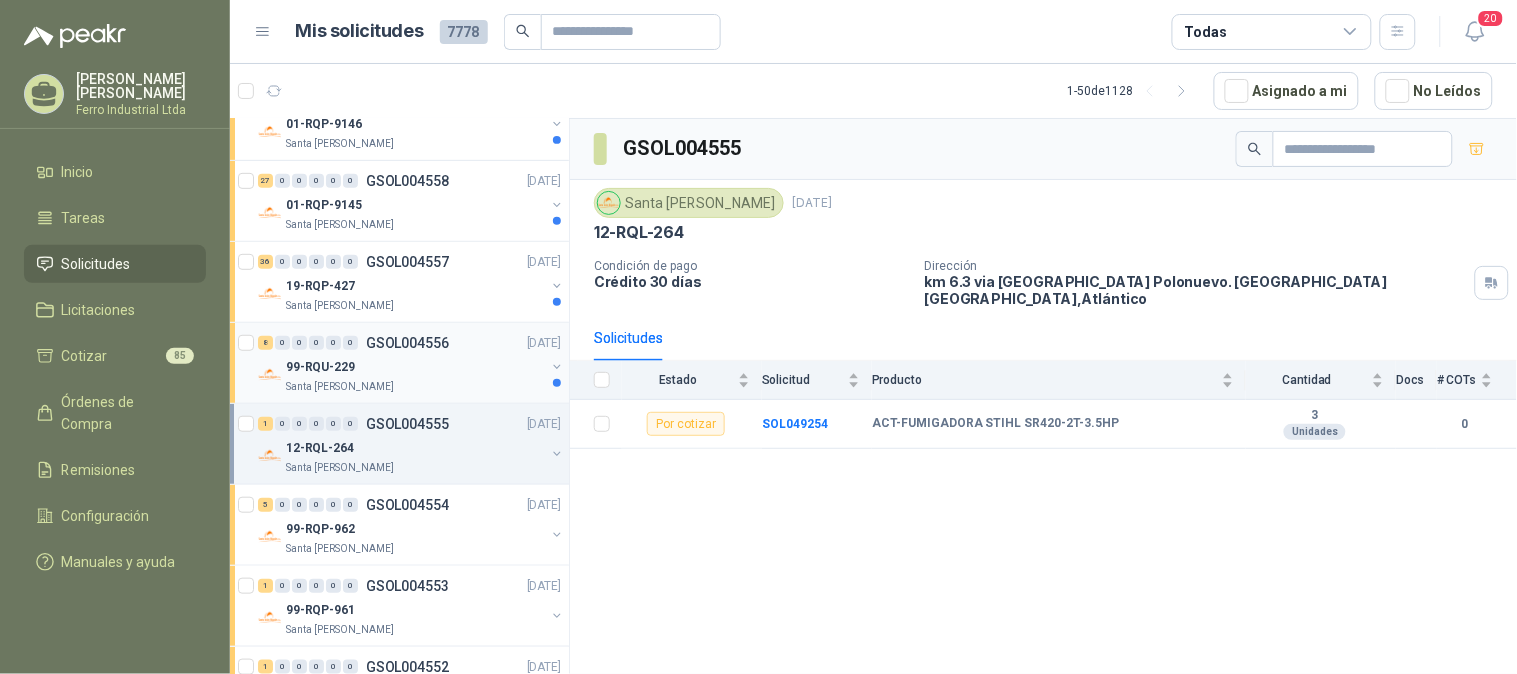click on "Santa [PERSON_NAME]" at bounding box center (415, 387) 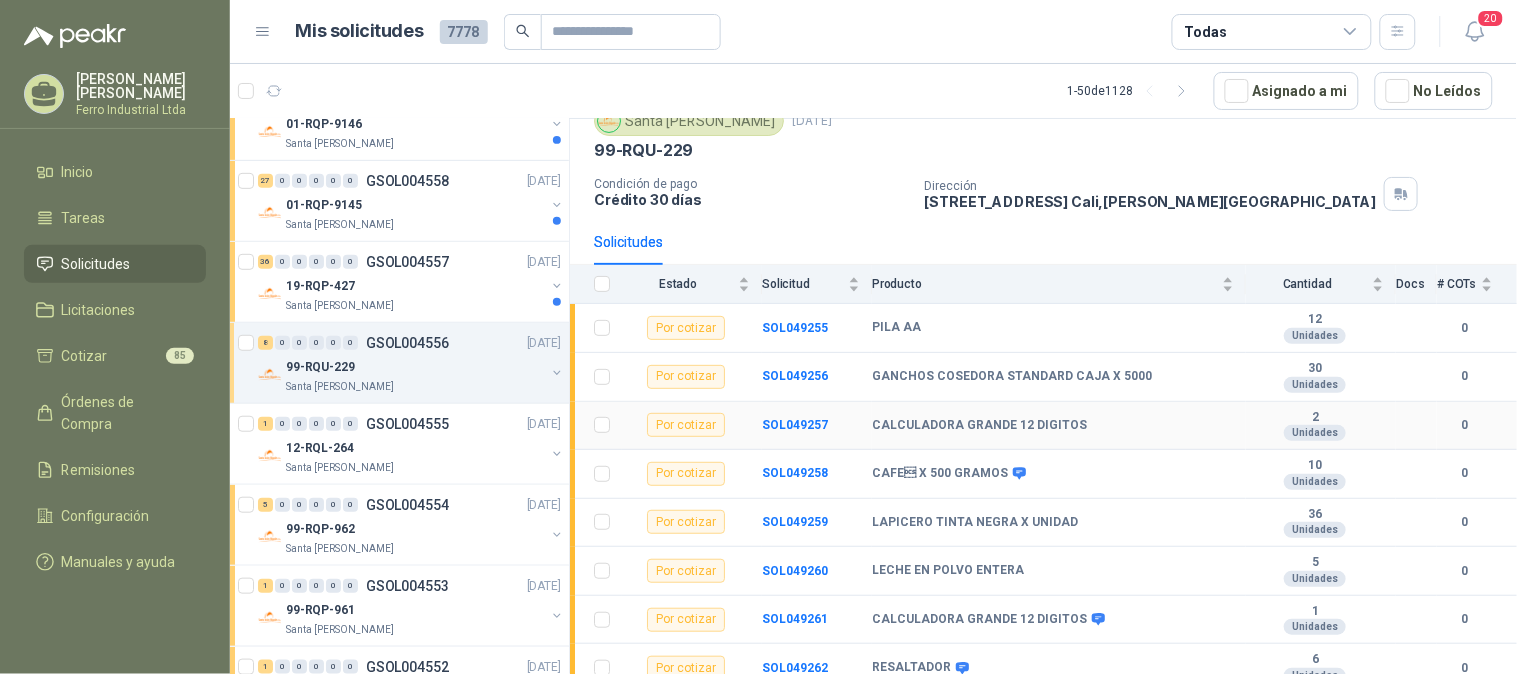 scroll, scrollTop: 97, scrollLeft: 0, axis: vertical 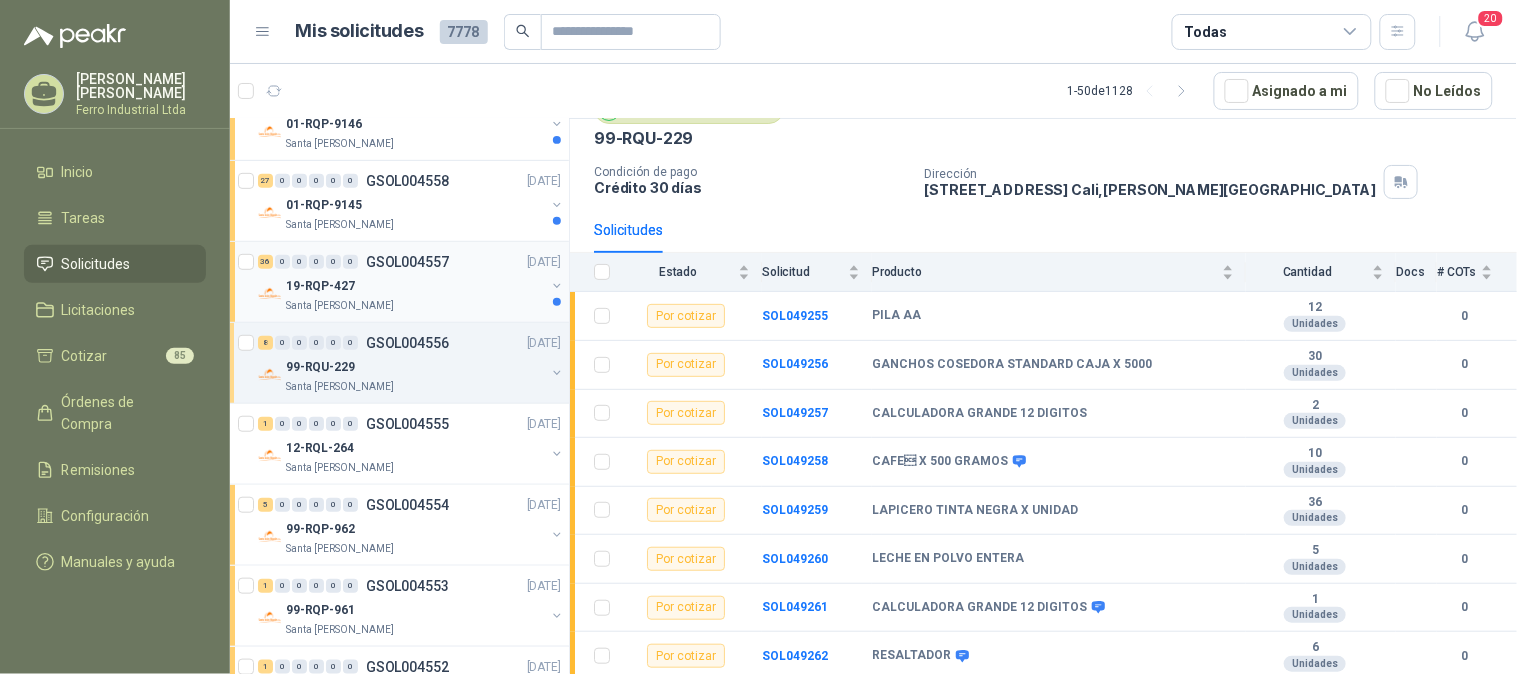 click on "19-RQP-427" at bounding box center (415, 286) 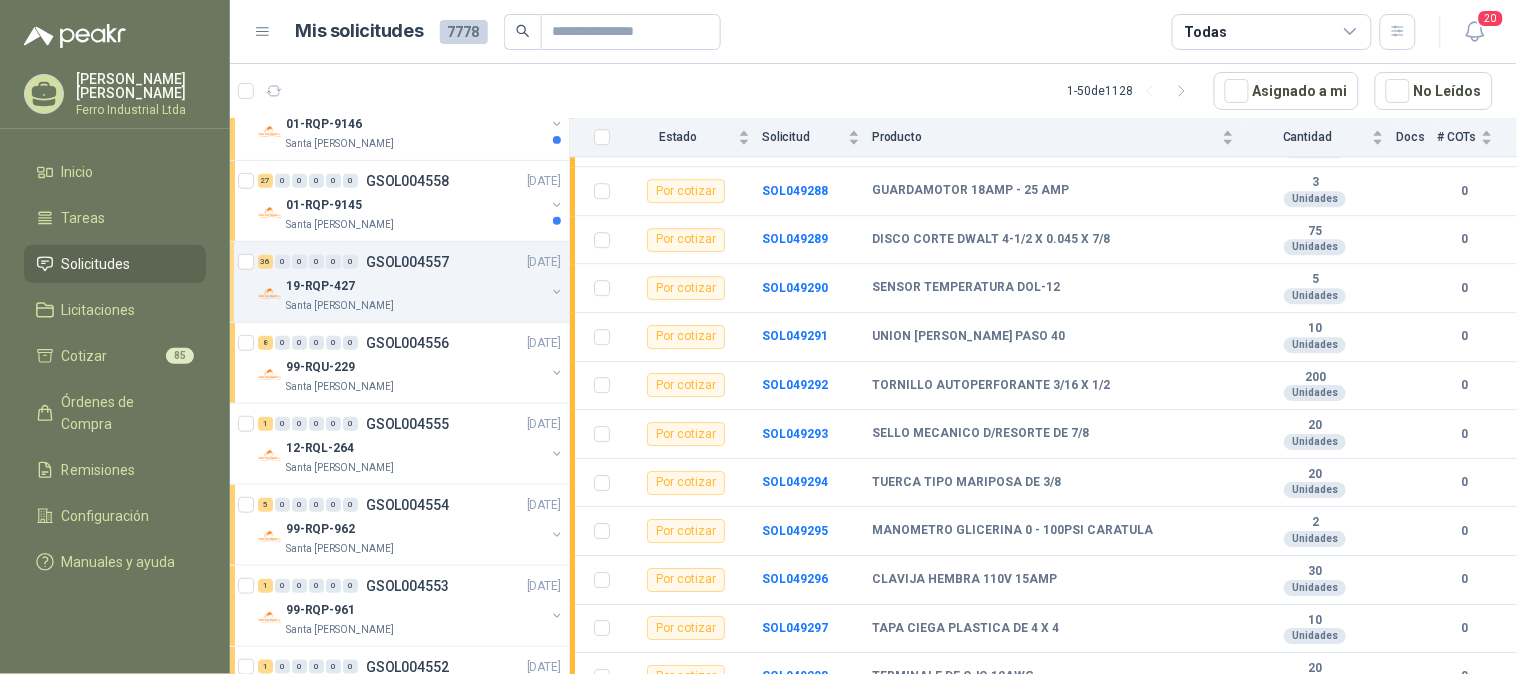 scroll, scrollTop: 1483, scrollLeft: 0, axis: vertical 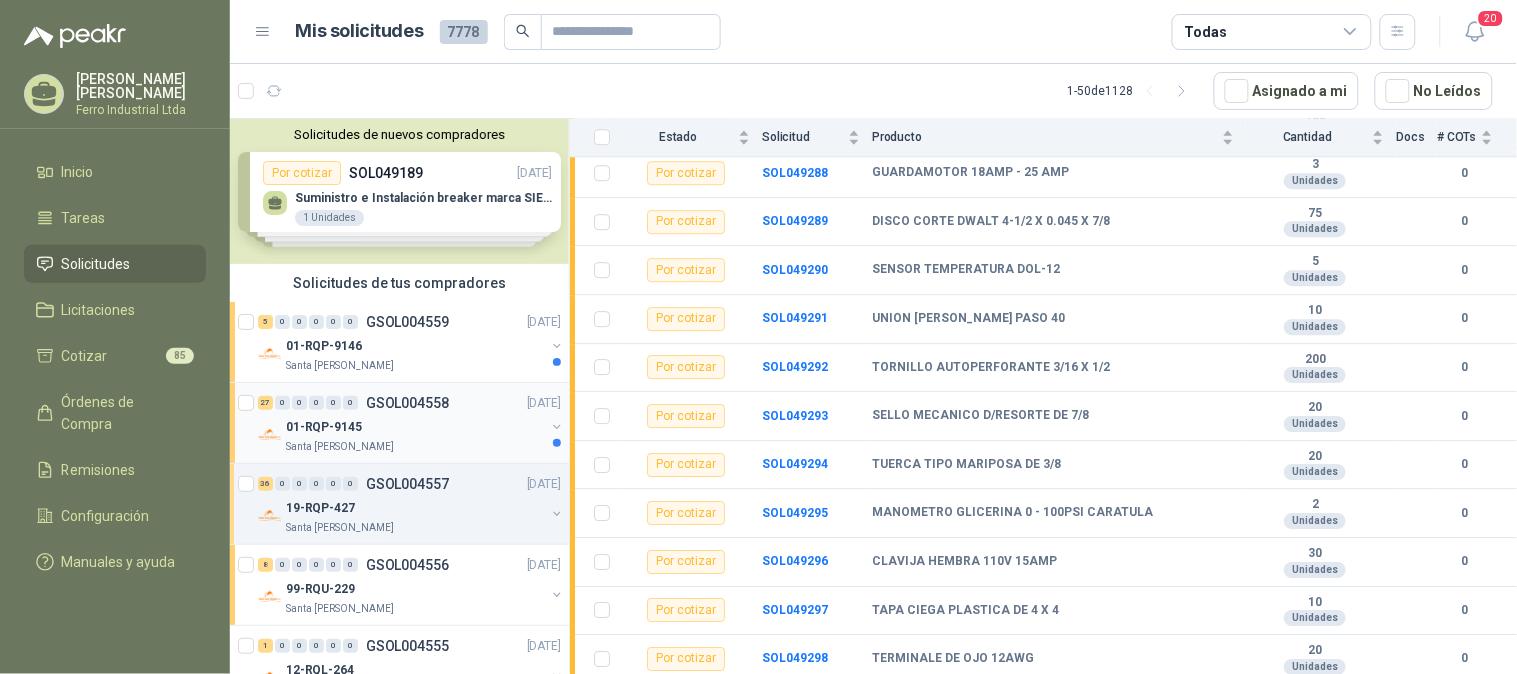 click on "01-RQP-9145" at bounding box center (415, 427) 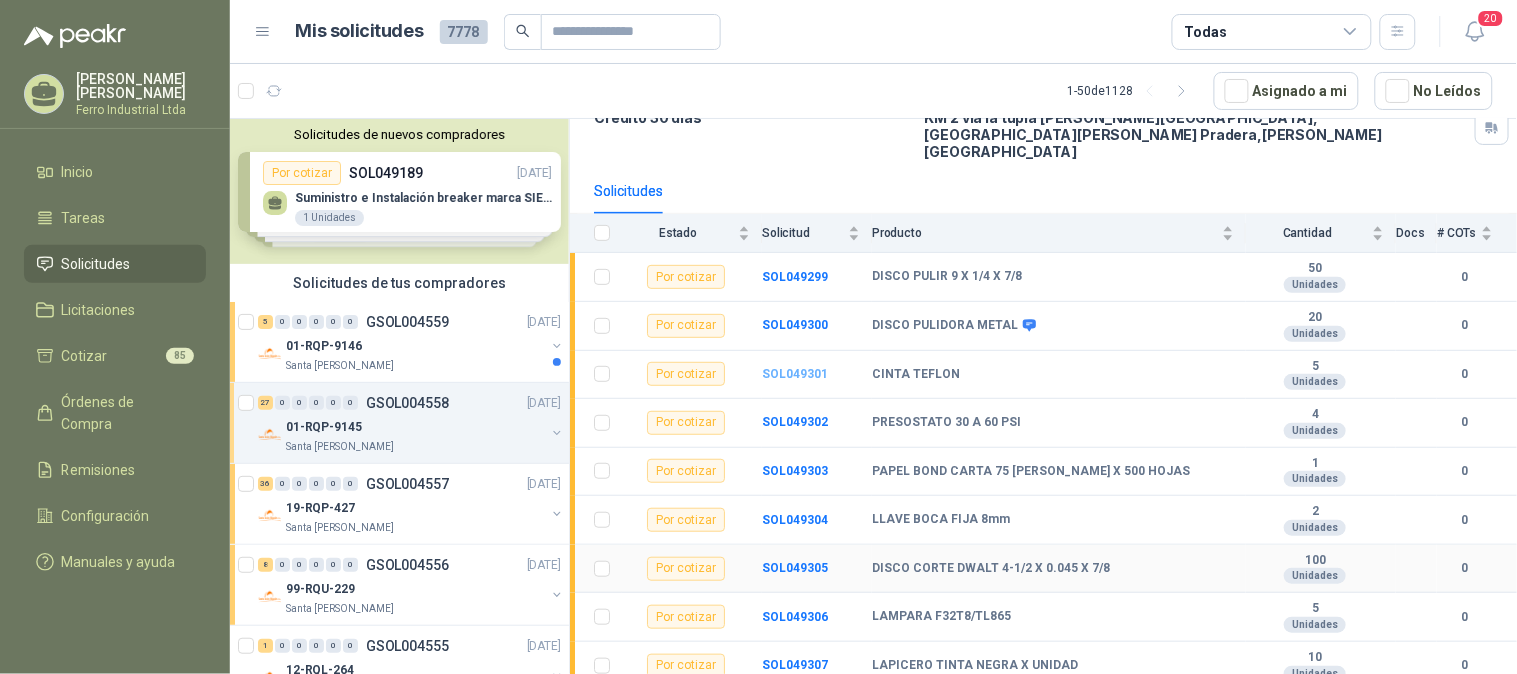 scroll, scrollTop: 222, scrollLeft: 0, axis: vertical 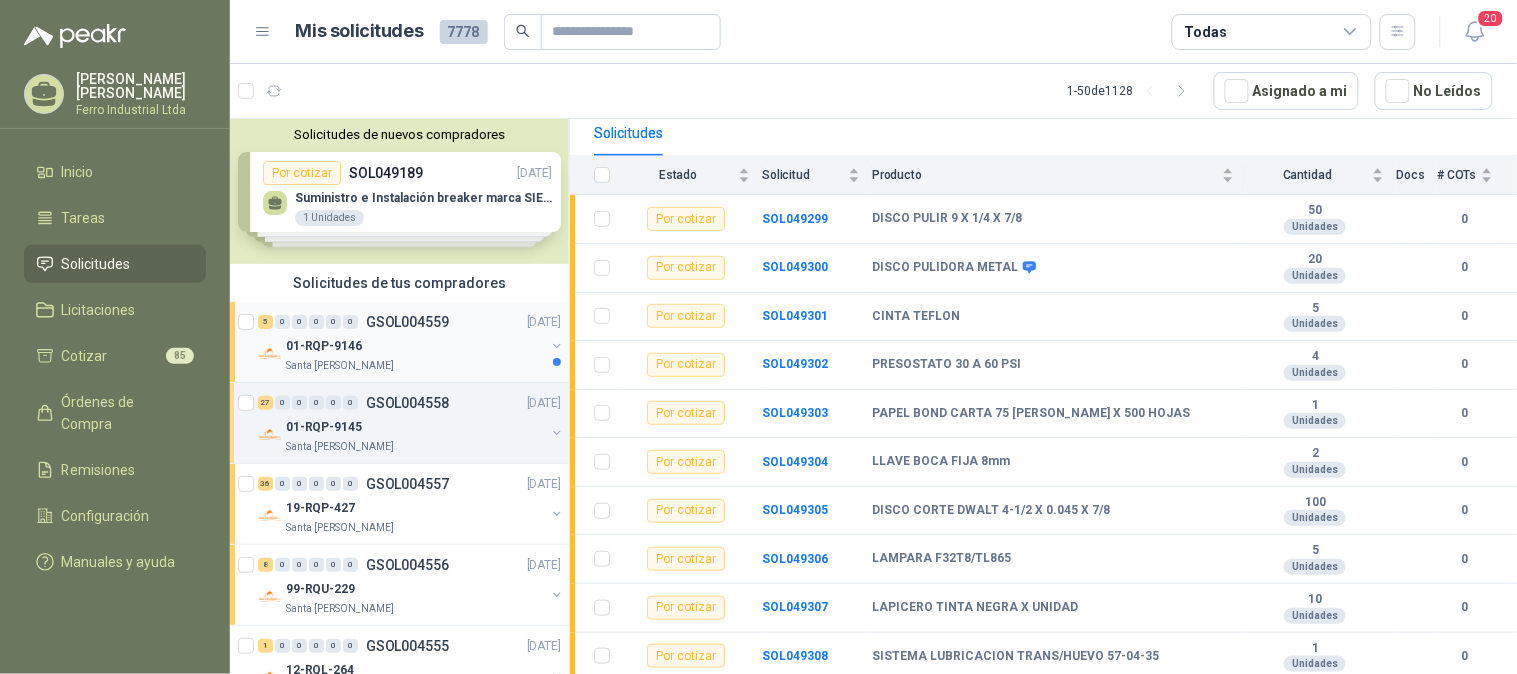 click on "Santa [PERSON_NAME]" at bounding box center [415, 366] 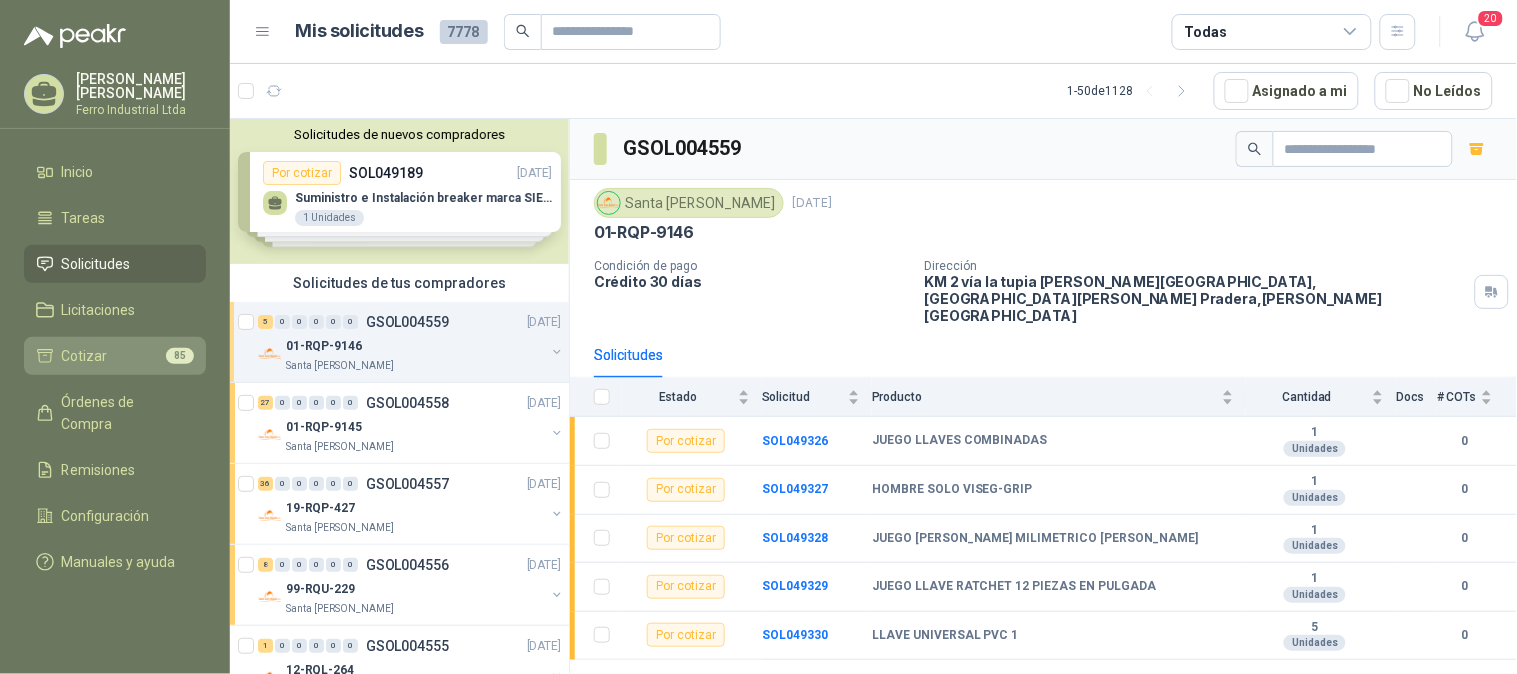 click on "Cotizar" at bounding box center (85, 356) 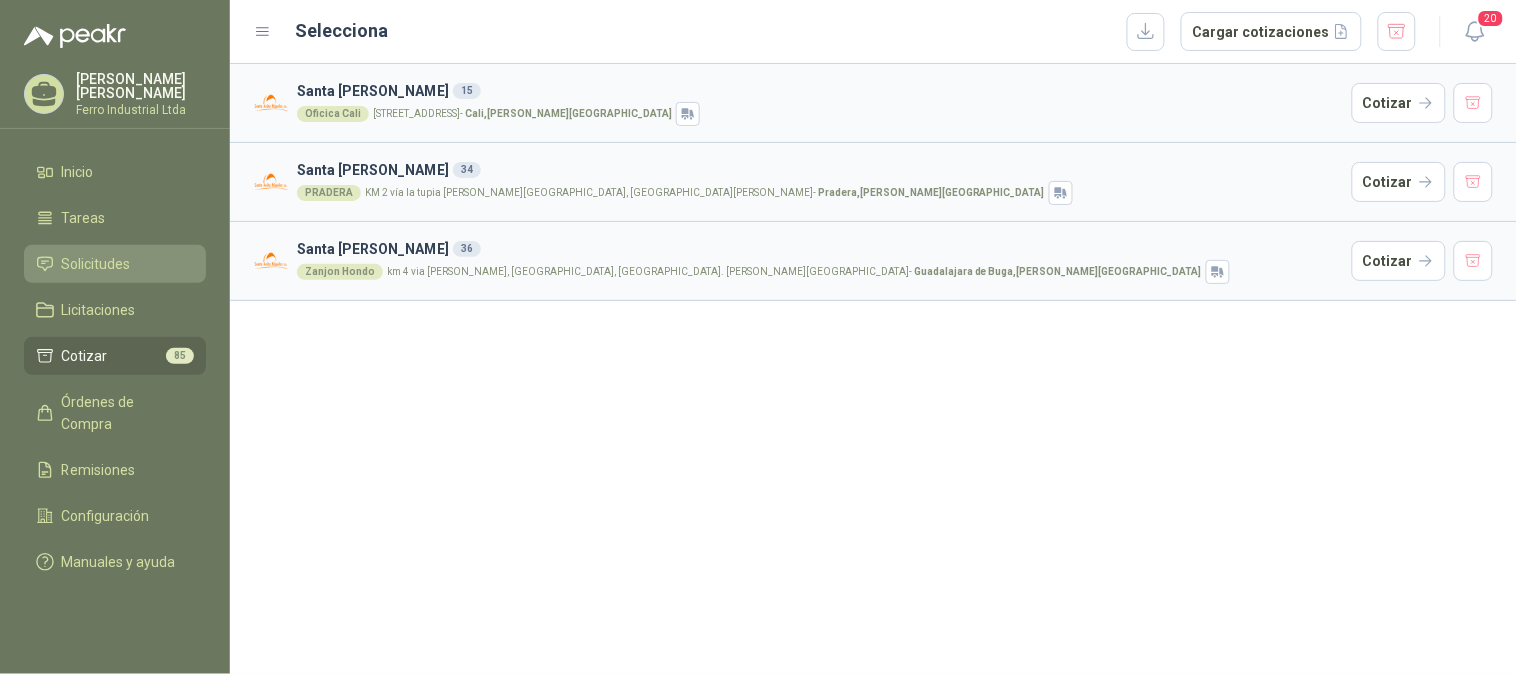click on "Solicitudes" at bounding box center (96, 264) 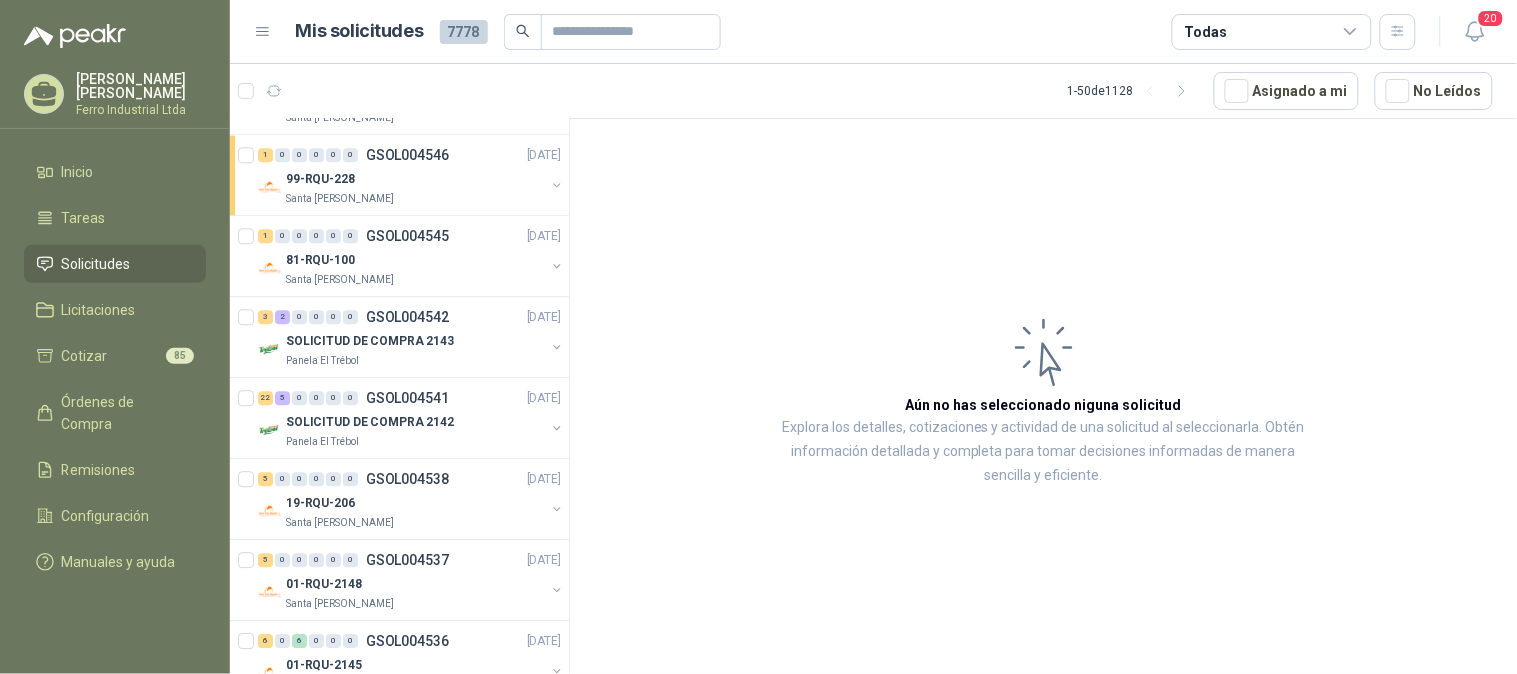 scroll, scrollTop: 1222, scrollLeft: 0, axis: vertical 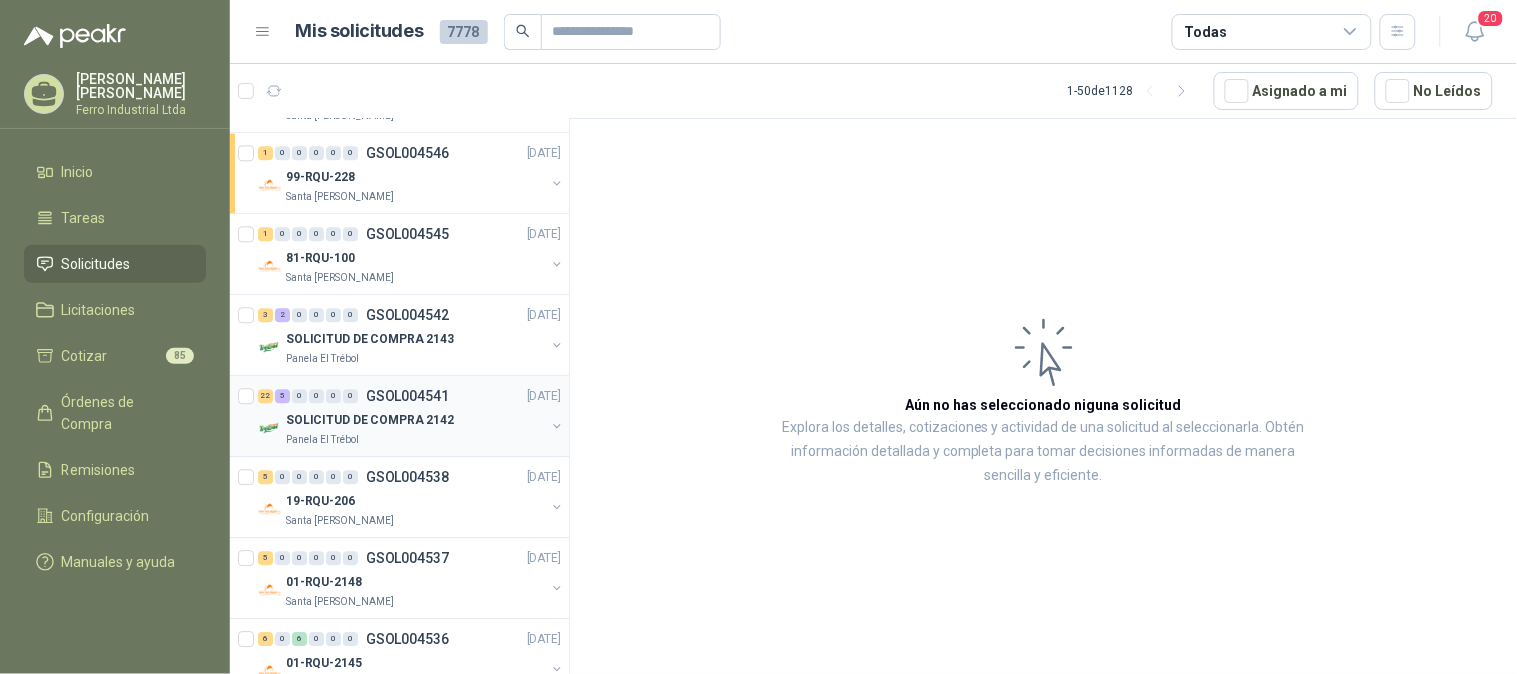 click on "22   5   0   0   0   0   GSOL004541 [DATE]" at bounding box center [411, 396] 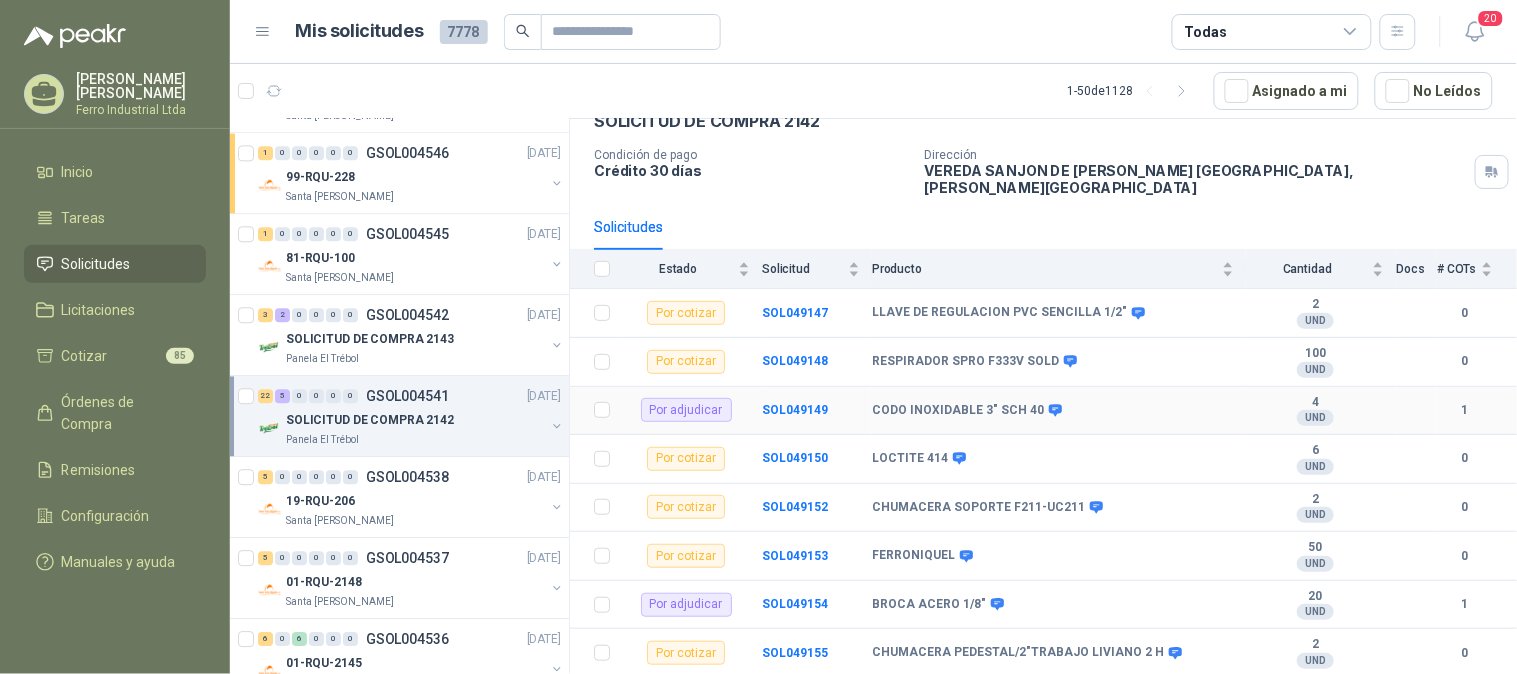 scroll, scrollTop: 222, scrollLeft: 0, axis: vertical 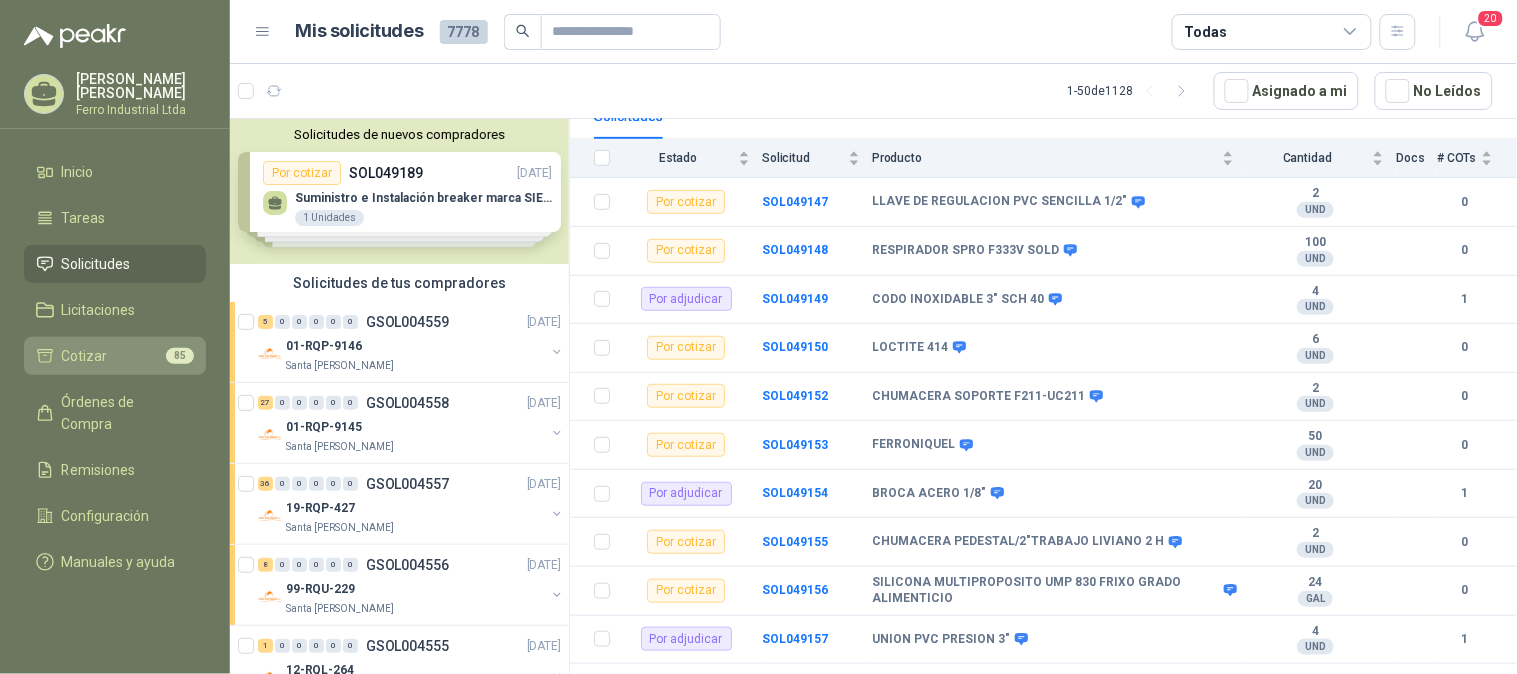 click on "Cotizar" at bounding box center [85, 356] 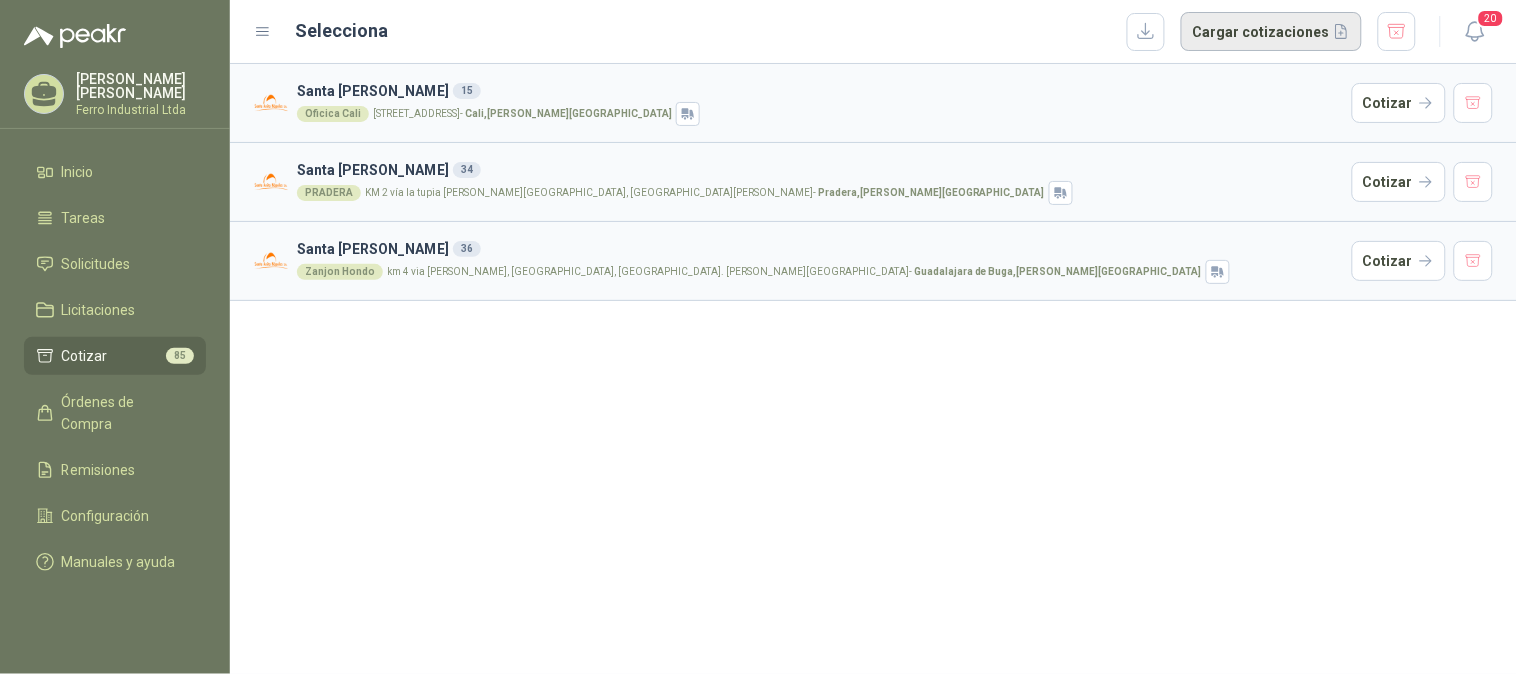 click on "Cargar cotizaciones" at bounding box center [1271, 32] 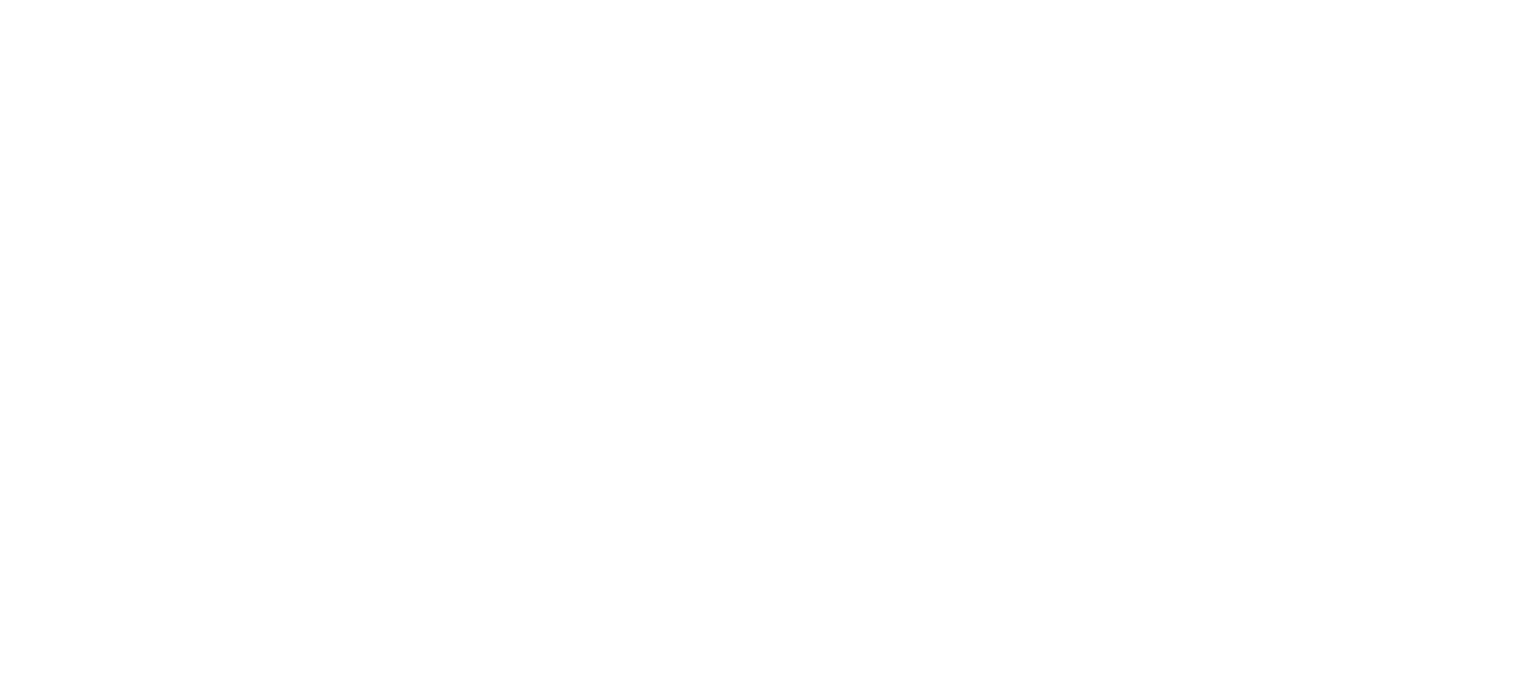 scroll, scrollTop: 0, scrollLeft: 0, axis: both 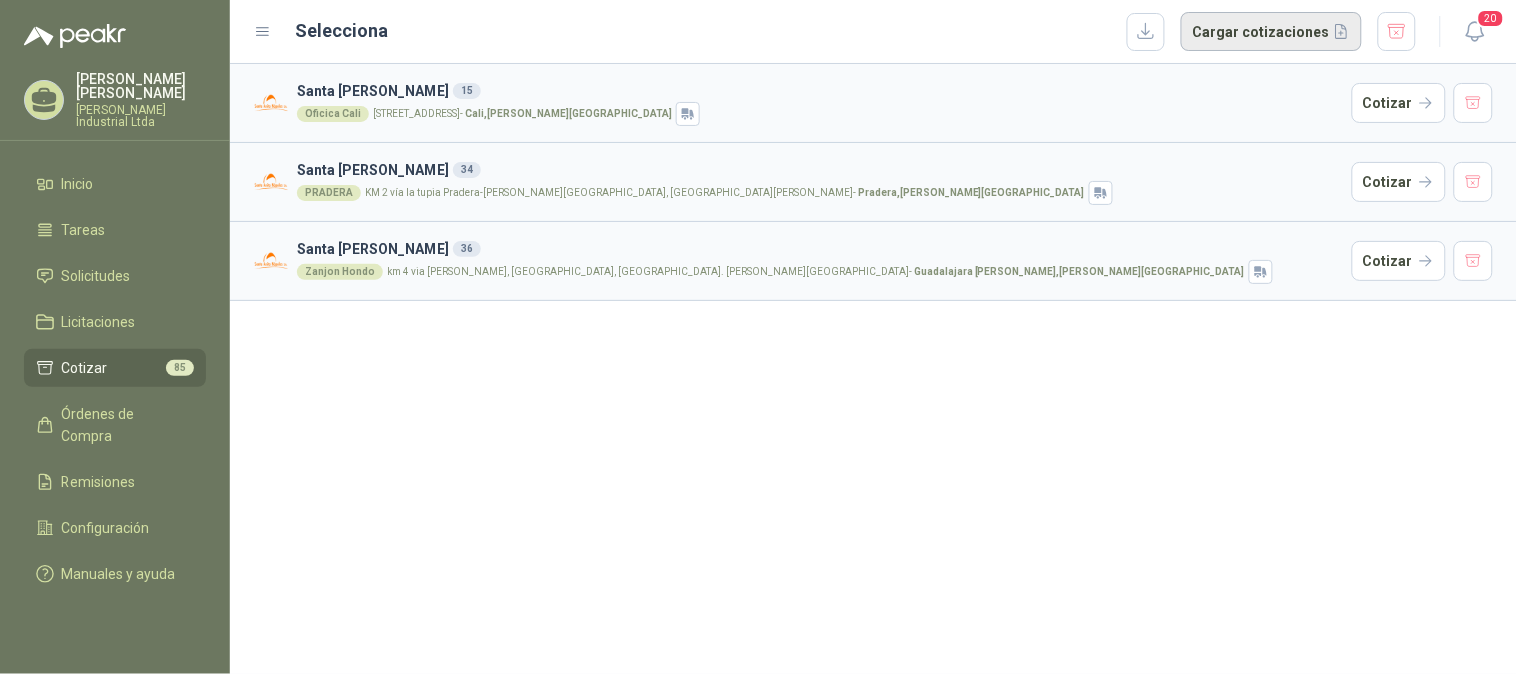 click on "Cargar cotizaciones" at bounding box center (1271, 32) 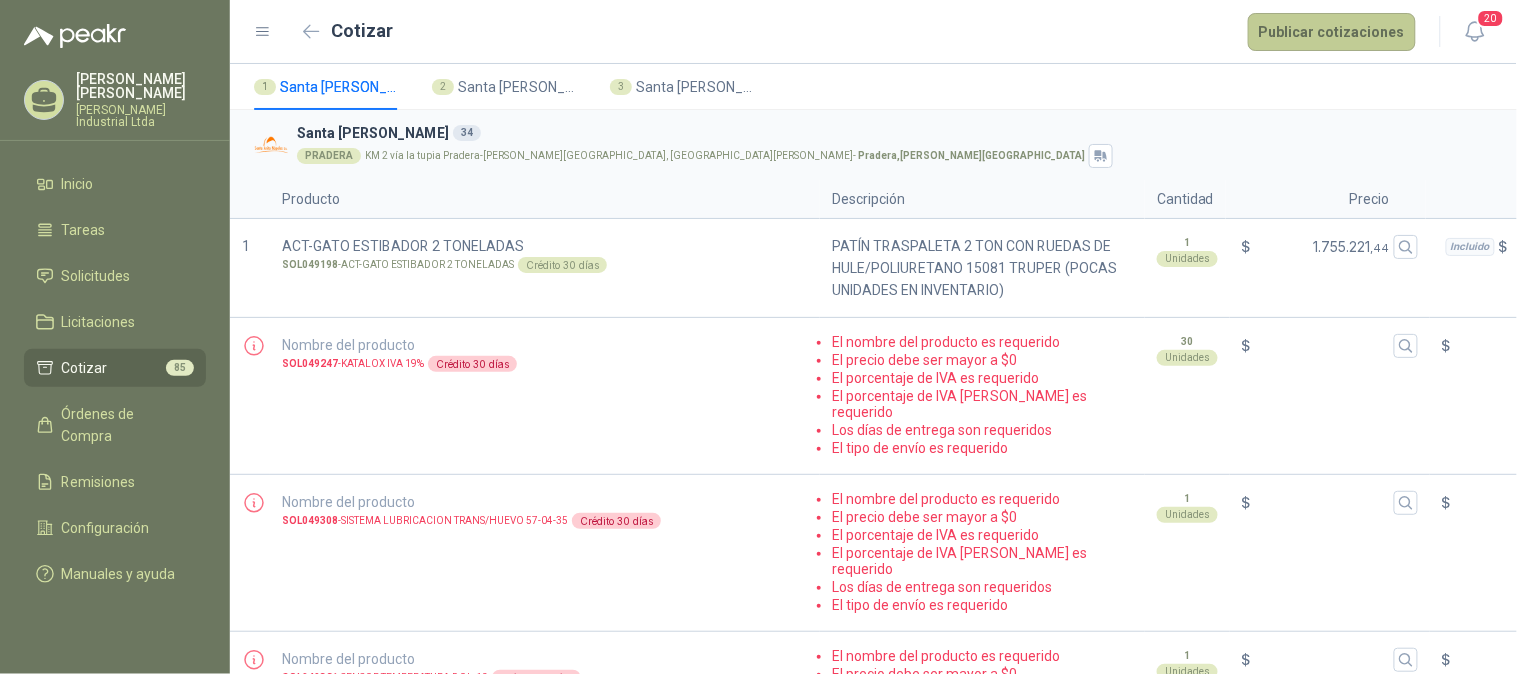 click on "Publicar cotizaciones" at bounding box center [1332, 32] 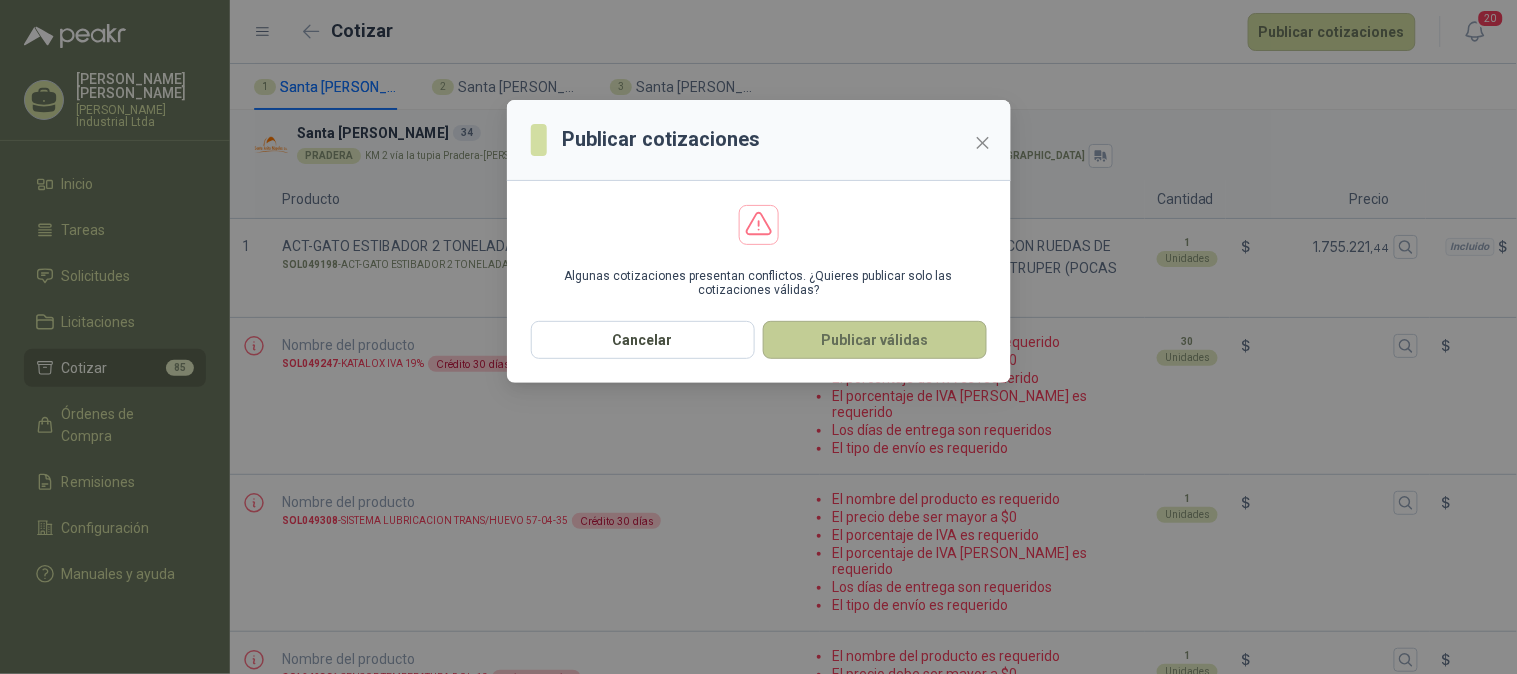 click on "Publicar válidas" at bounding box center (875, 340) 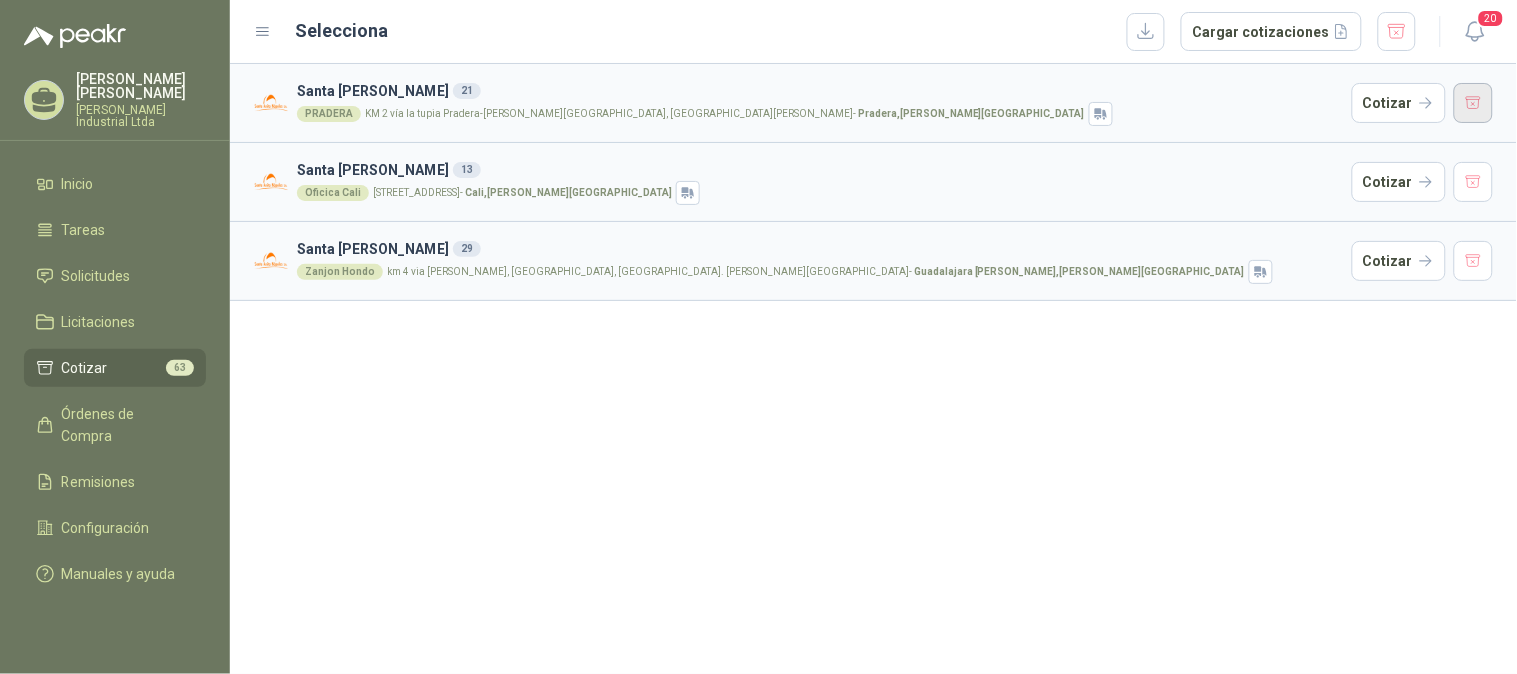 click at bounding box center [1474, 103] 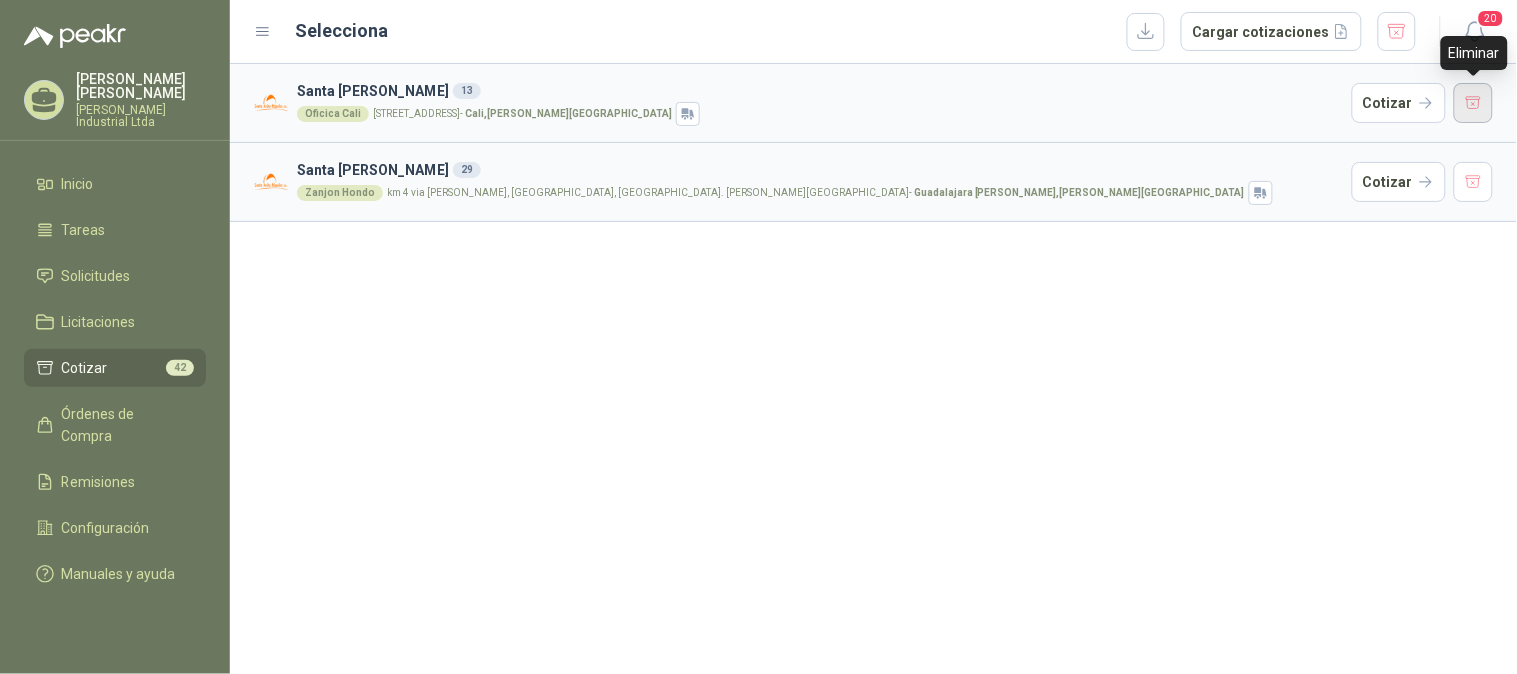 click at bounding box center (1474, 103) 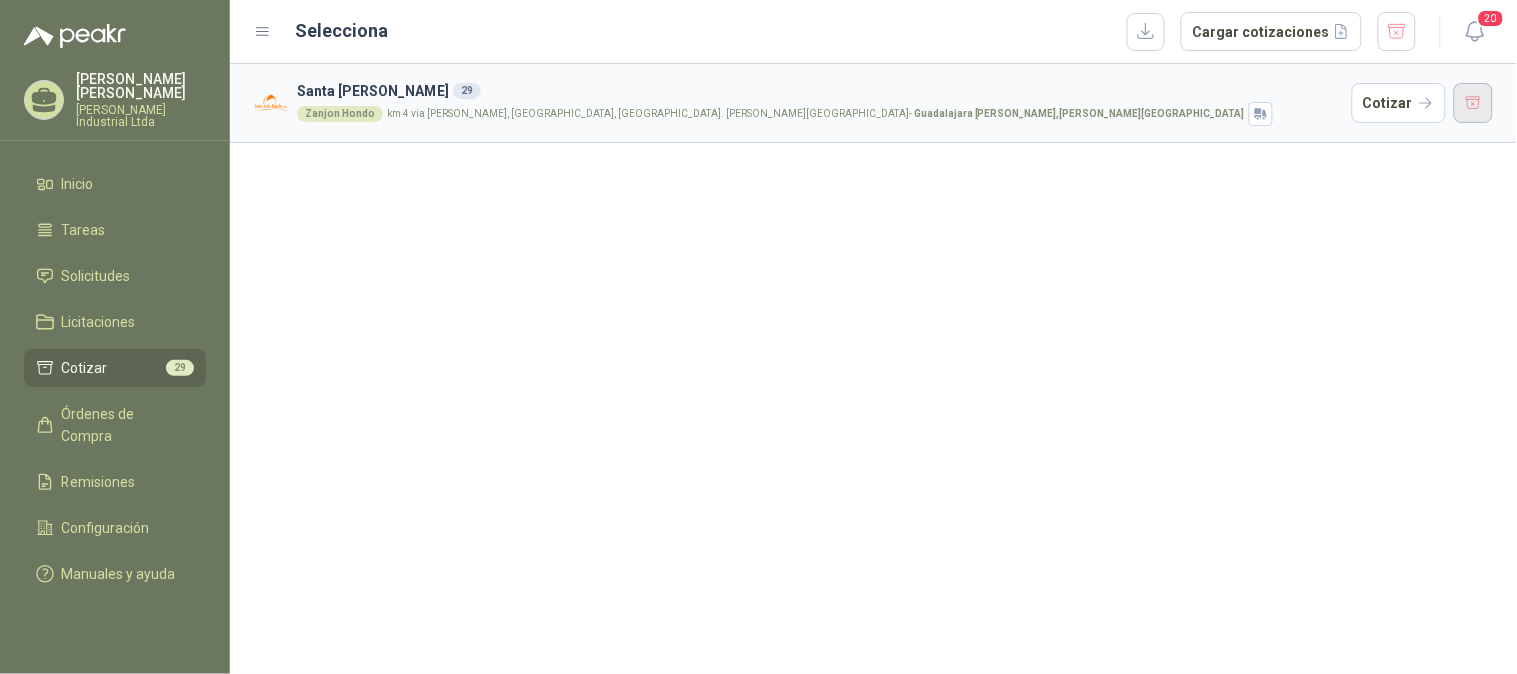 click at bounding box center [1474, 103] 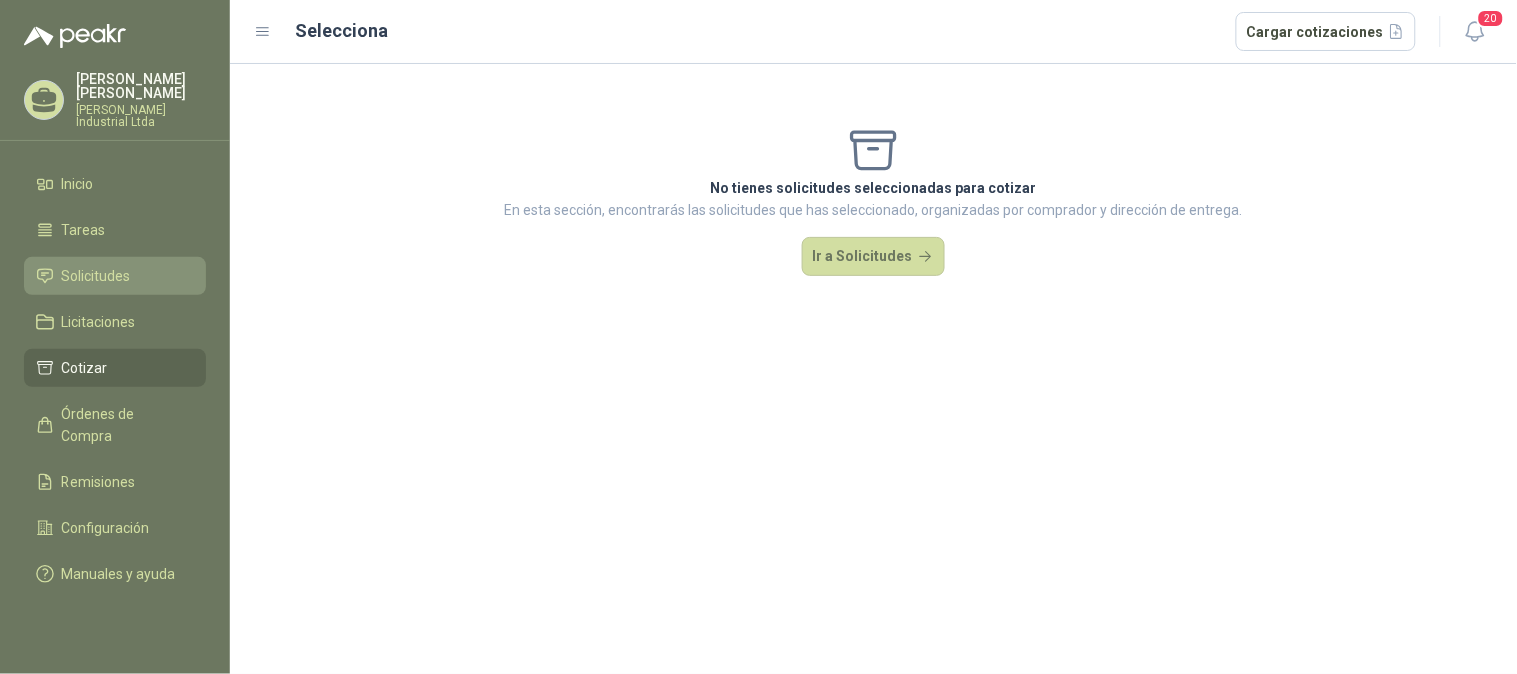 click on "Solicitudes" at bounding box center [115, 276] 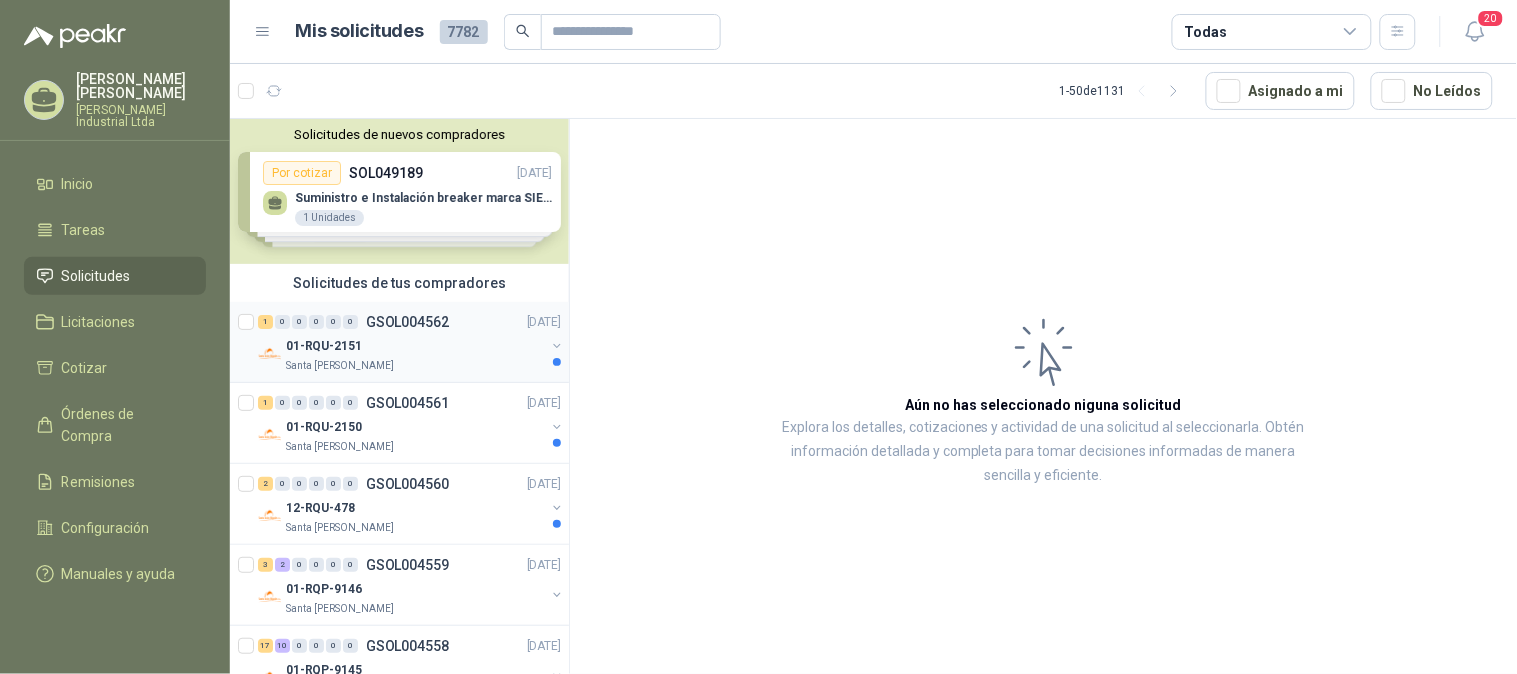 click on "GSOL004562" at bounding box center [407, 322] 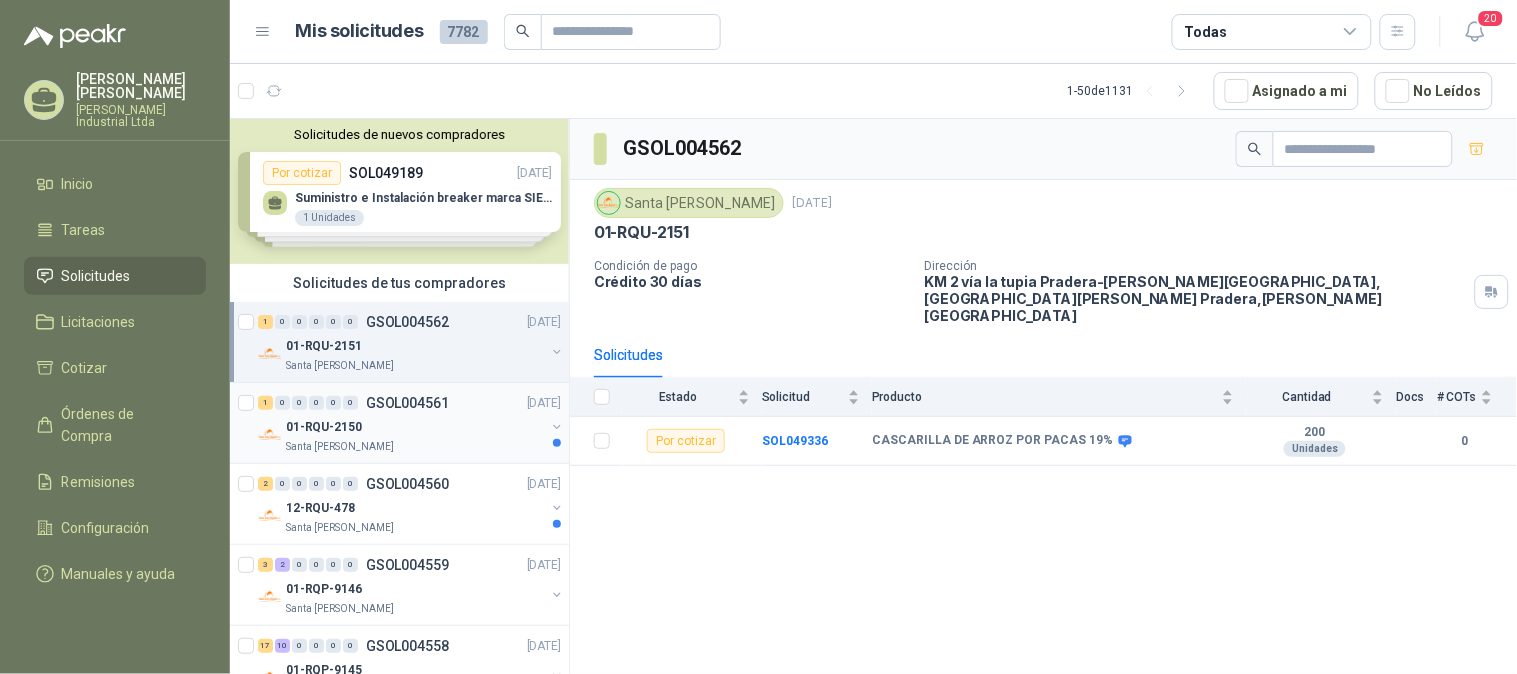 click on "GSOL004561" at bounding box center [407, 403] 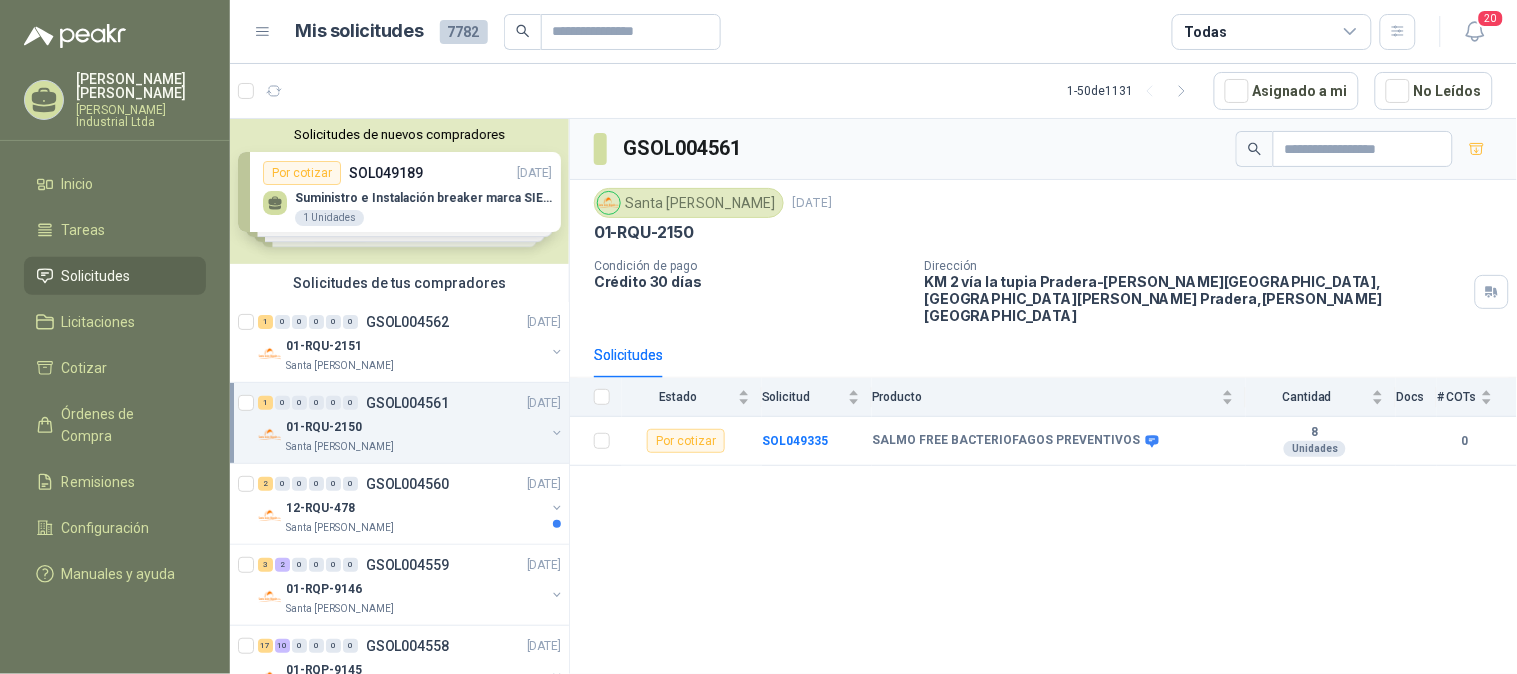 click on "1   0   0   0   0   0   GSOL004561 22/07/25   01-RQU-2150 Santa Anita Napoles" at bounding box center [399, 423] 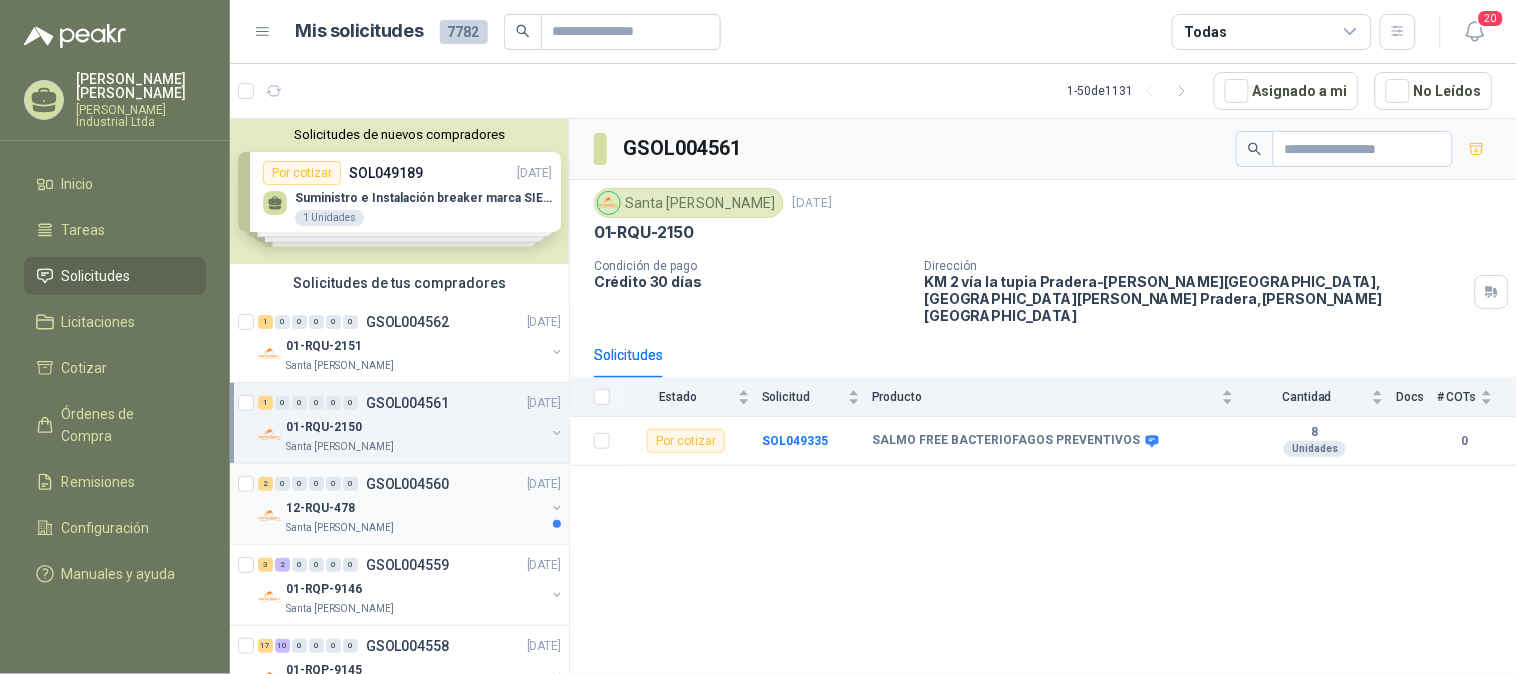 click on "12-RQU-478" at bounding box center [415, 508] 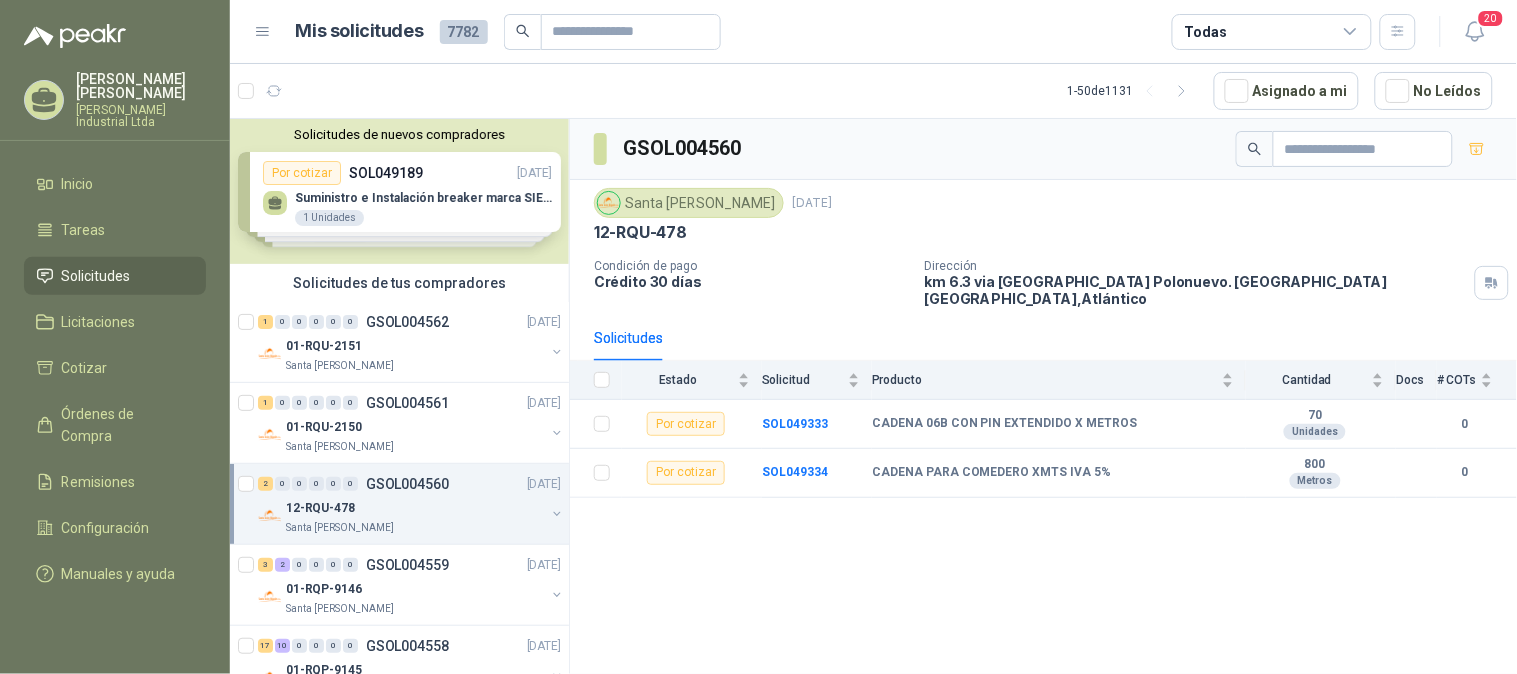 scroll, scrollTop: 222, scrollLeft: 0, axis: vertical 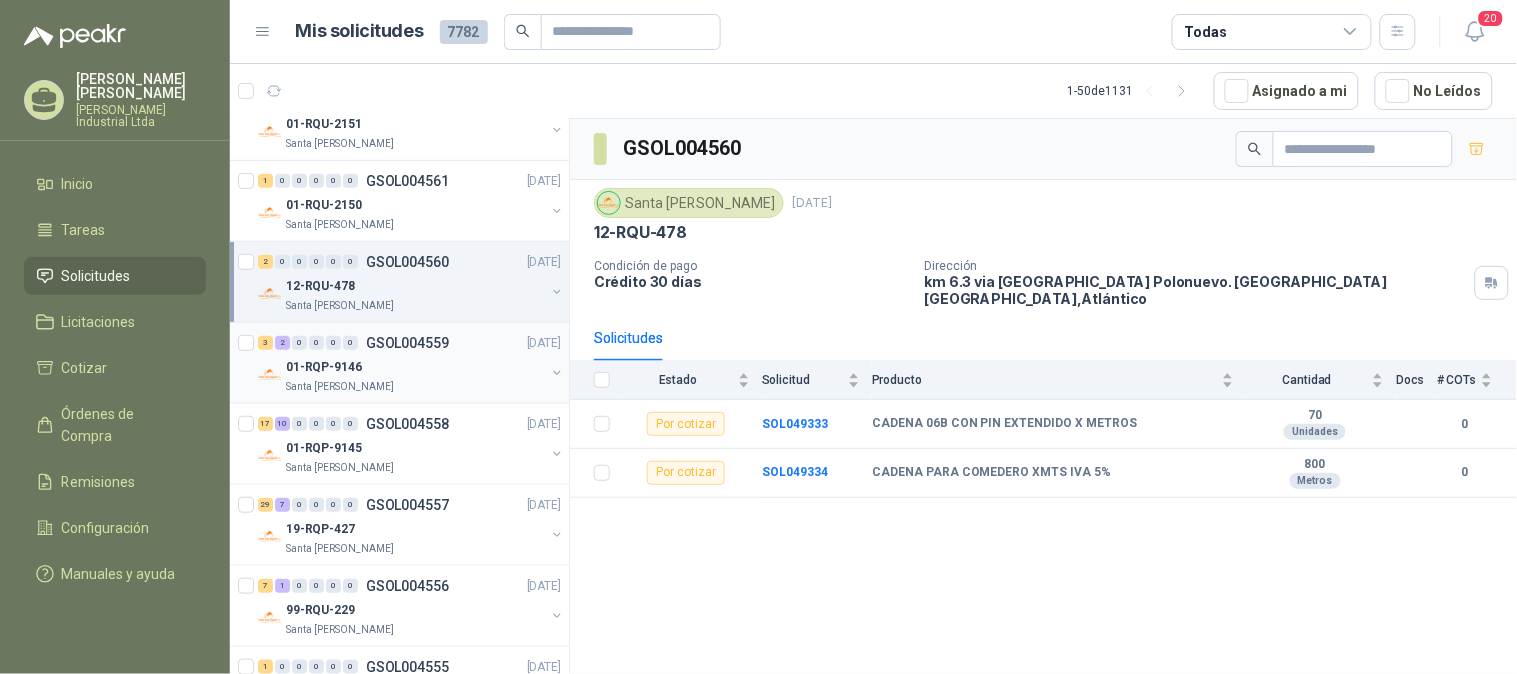 click on "Santa [PERSON_NAME]" at bounding box center (415, 387) 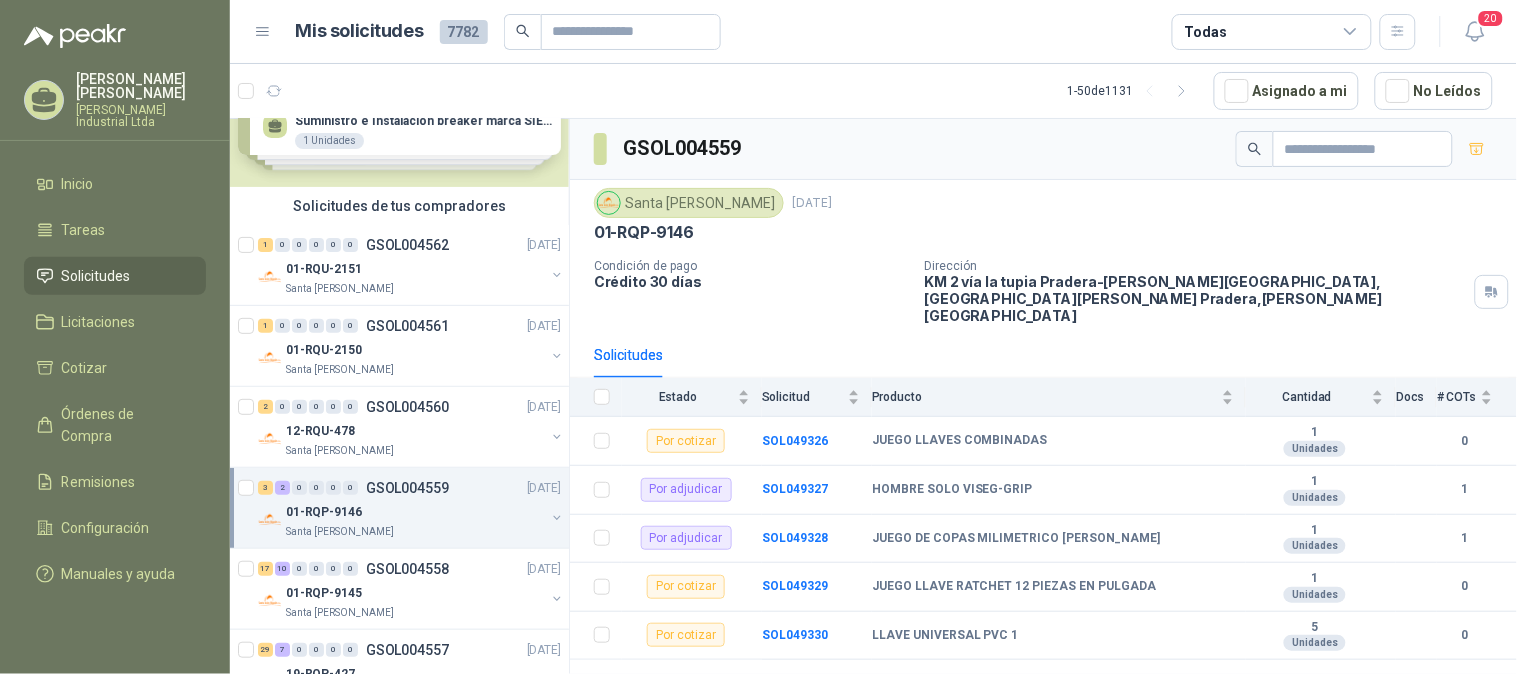 scroll, scrollTop: 0, scrollLeft: 0, axis: both 